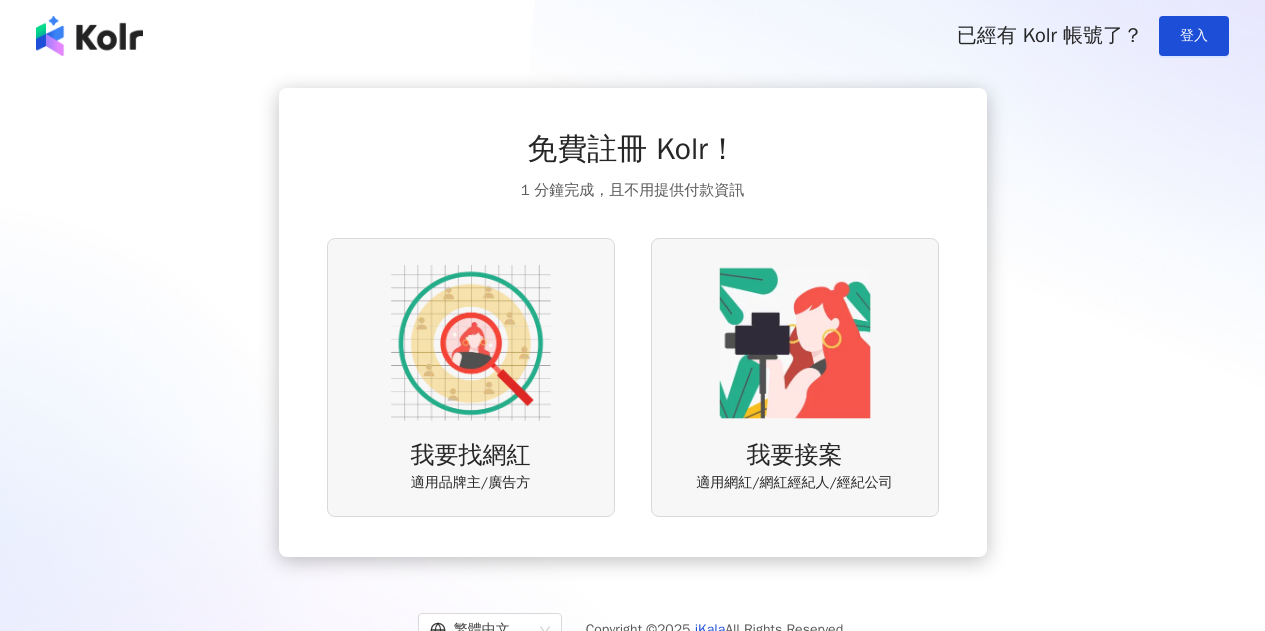 scroll, scrollTop: 0, scrollLeft: 0, axis: both 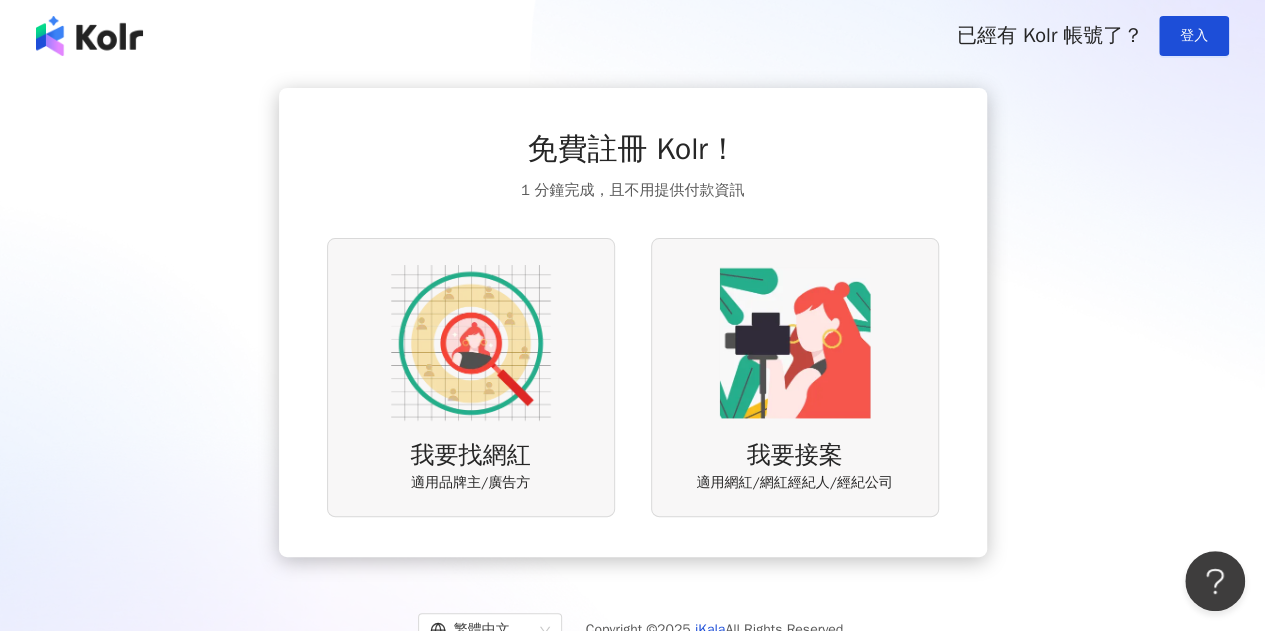 click on "已經有 Kolr 帳號了？ 登入" at bounding box center (1093, 36) 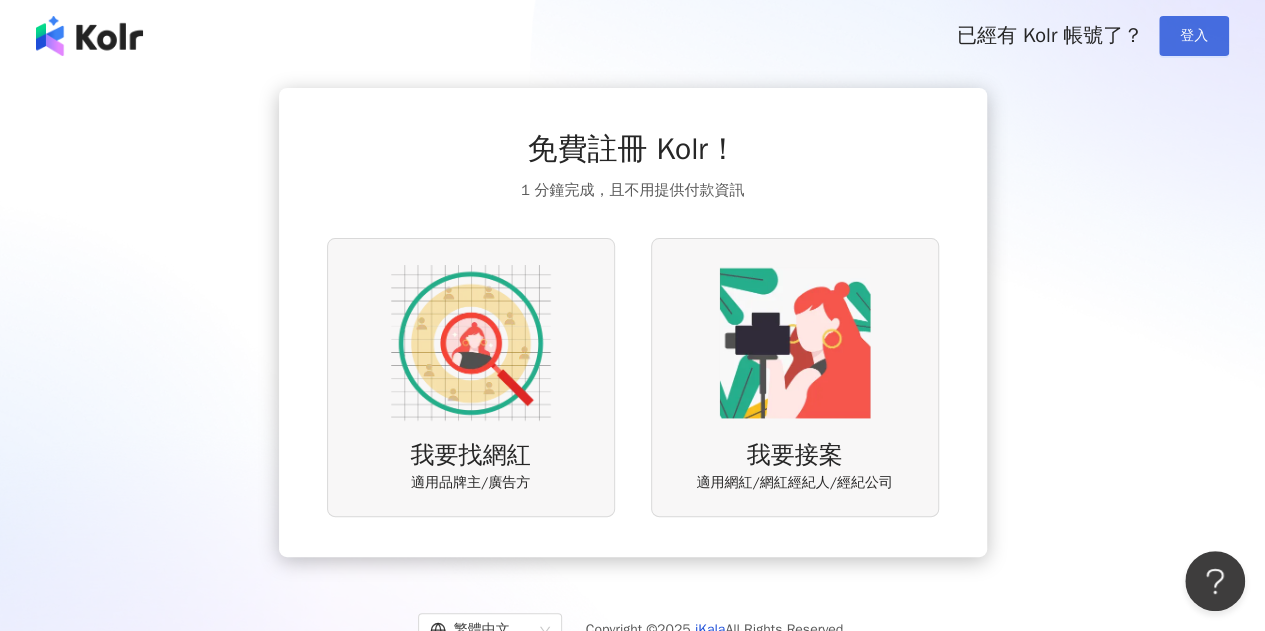 click on "登入" at bounding box center (1194, 36) 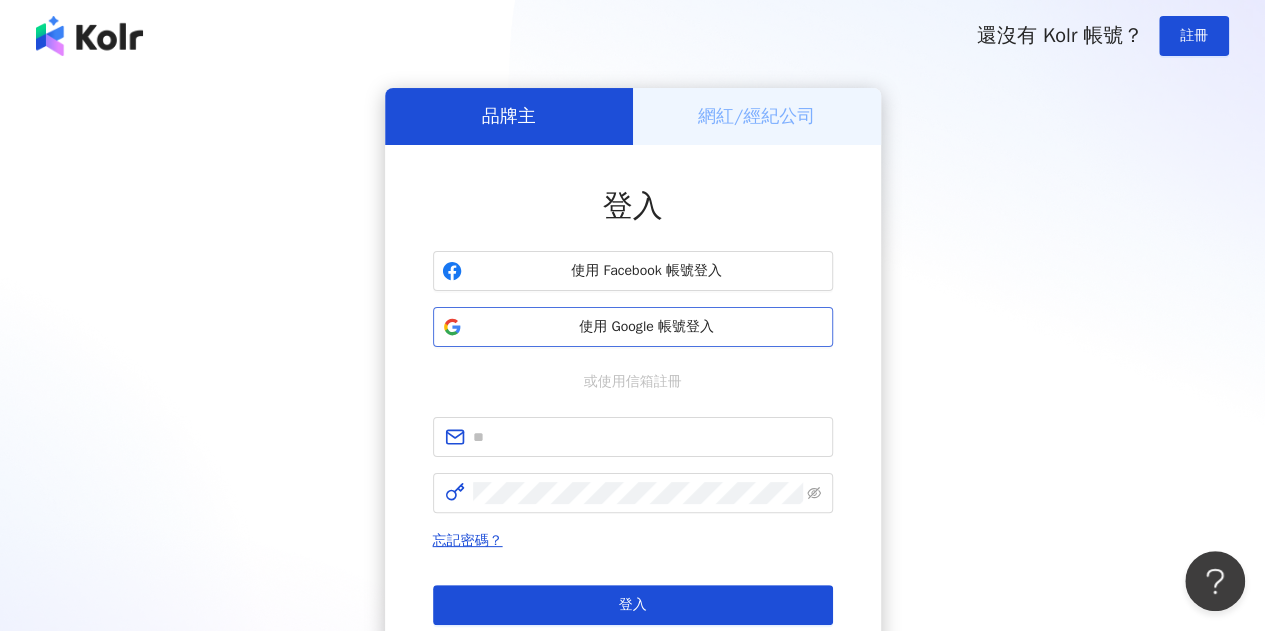 click on "使用 Google 帳號登入" at bounding box center [647, 327] 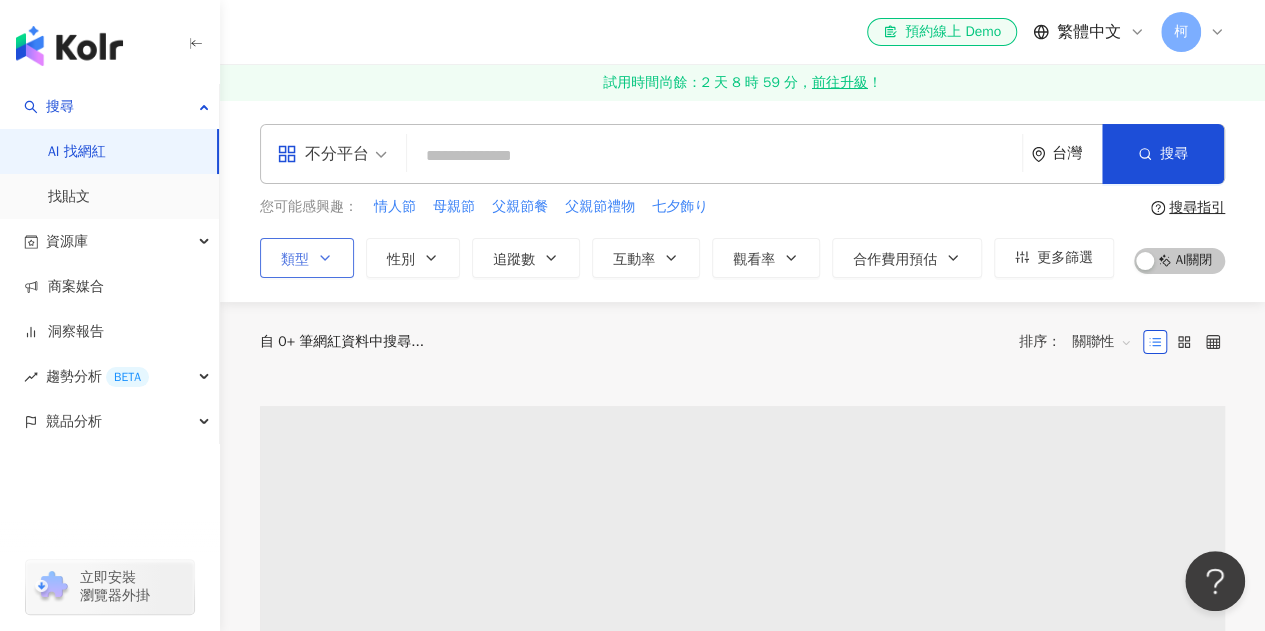 click on "類型" at bounding box center (307, 258) 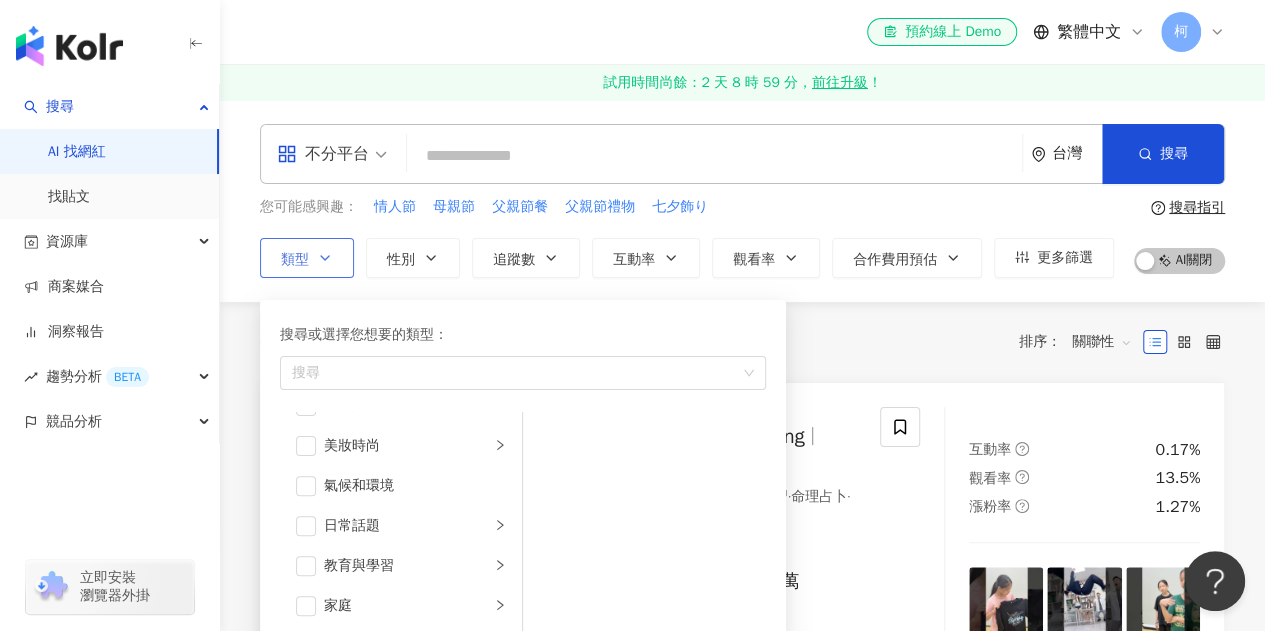 scroll, scrollTop: 0, scrollLeft: 0, axis: both 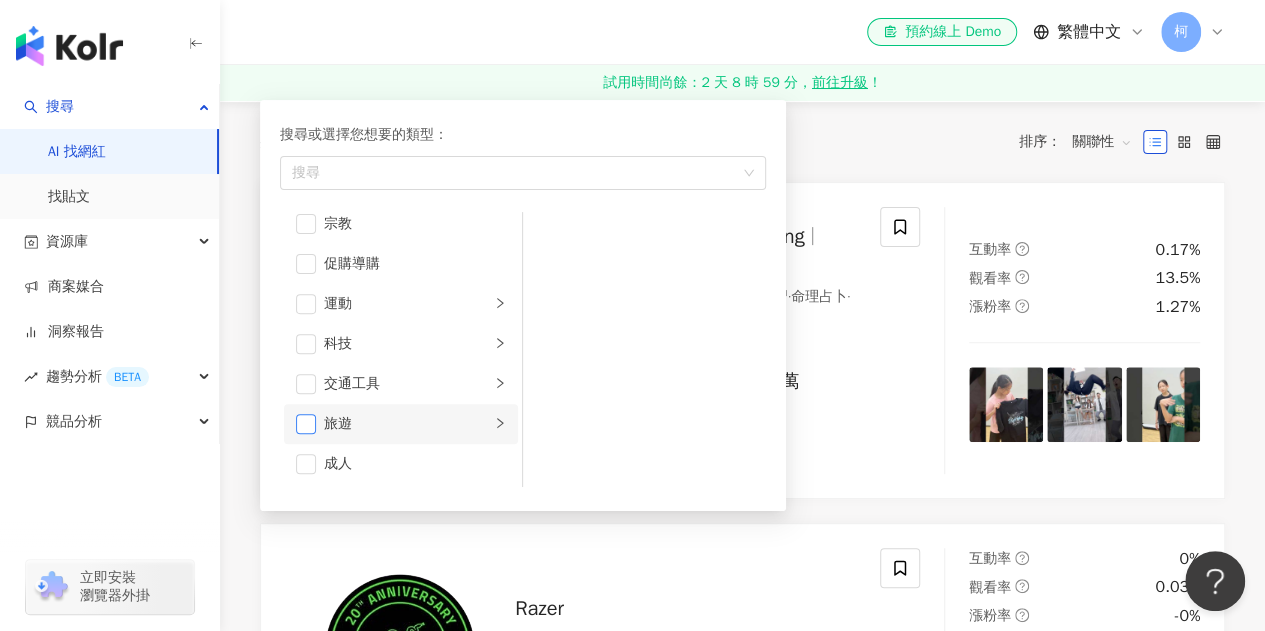 click at bounding box center [306, 424] 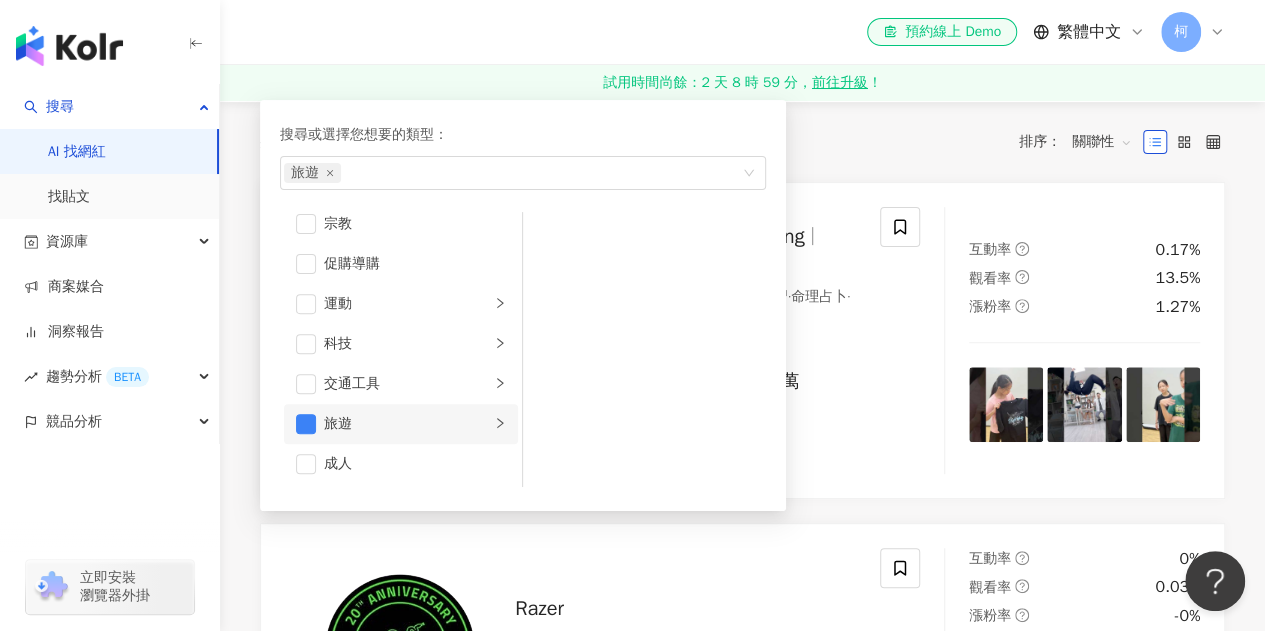 click on "旅遊" at bounding box center (407, 424) 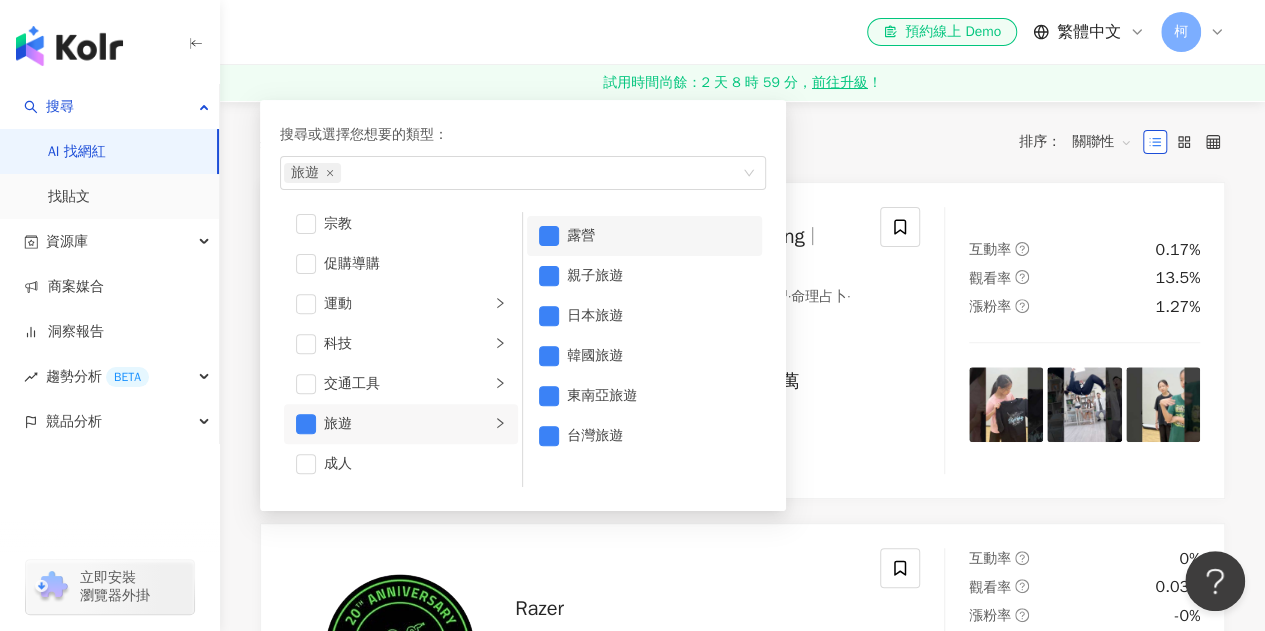 click on "露營" at bounding box center [644, 236] 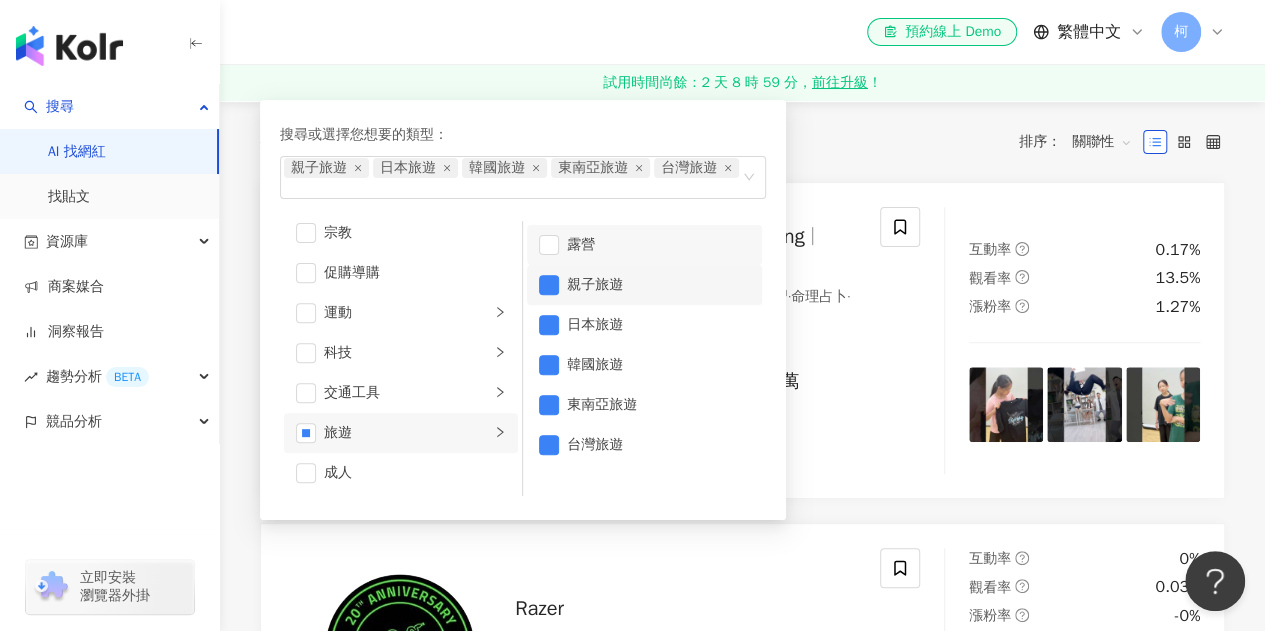click on "親子旅遊" at bounding box center [658, 285] 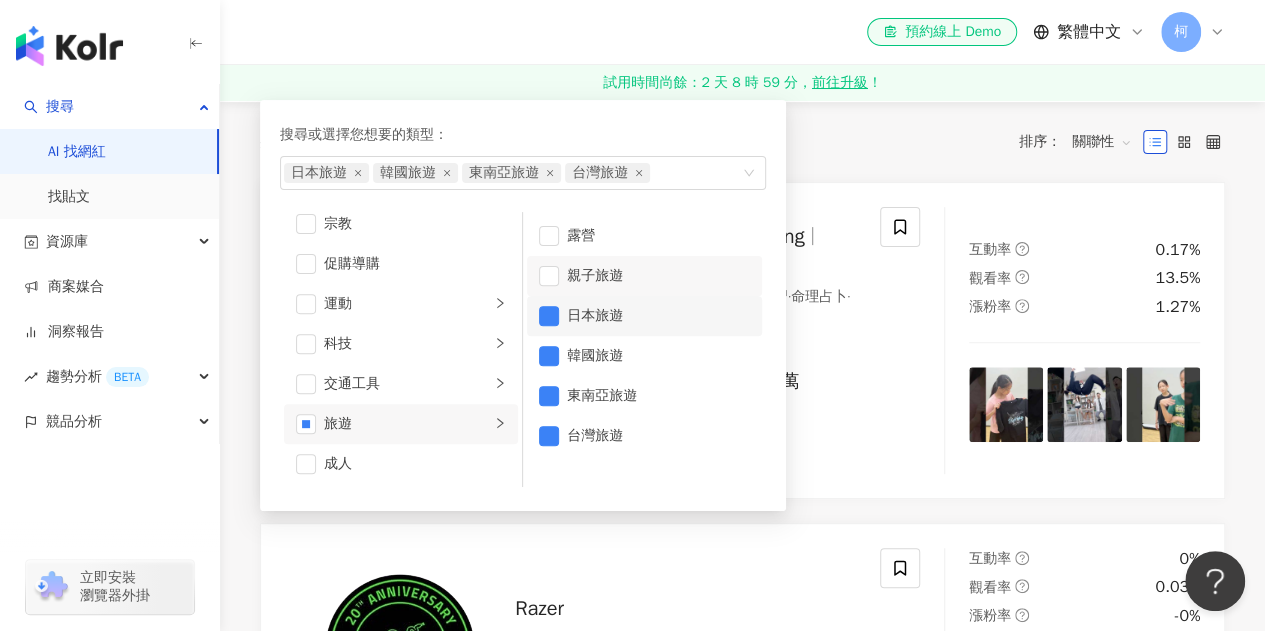 click on "日本旅遊" at bounding box center [658, 316] 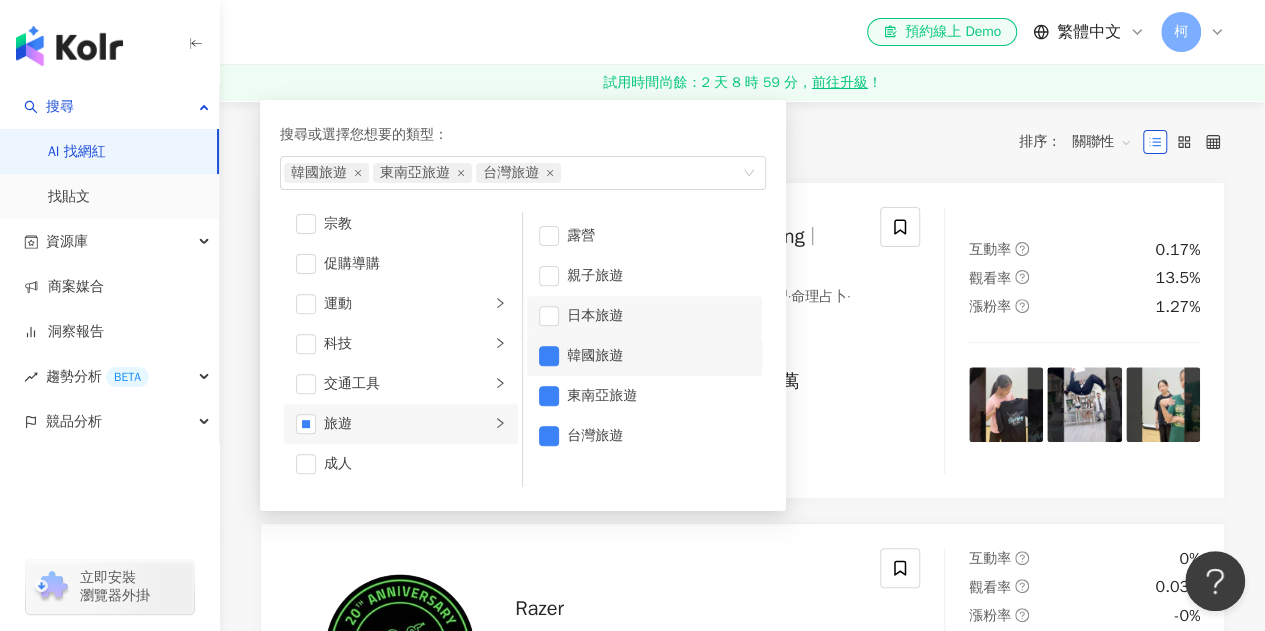 click on "韓國旅遊" at bounding box center (658, 356) 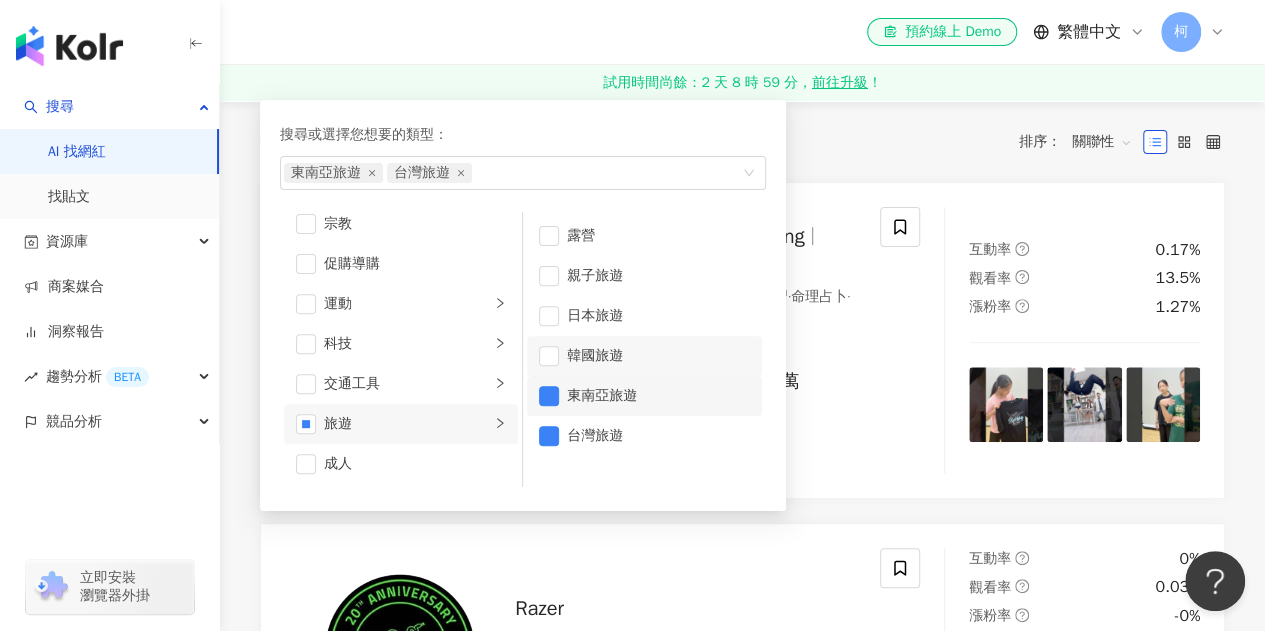 click on "東南亞旅遊" at bounding box center [658, 396] 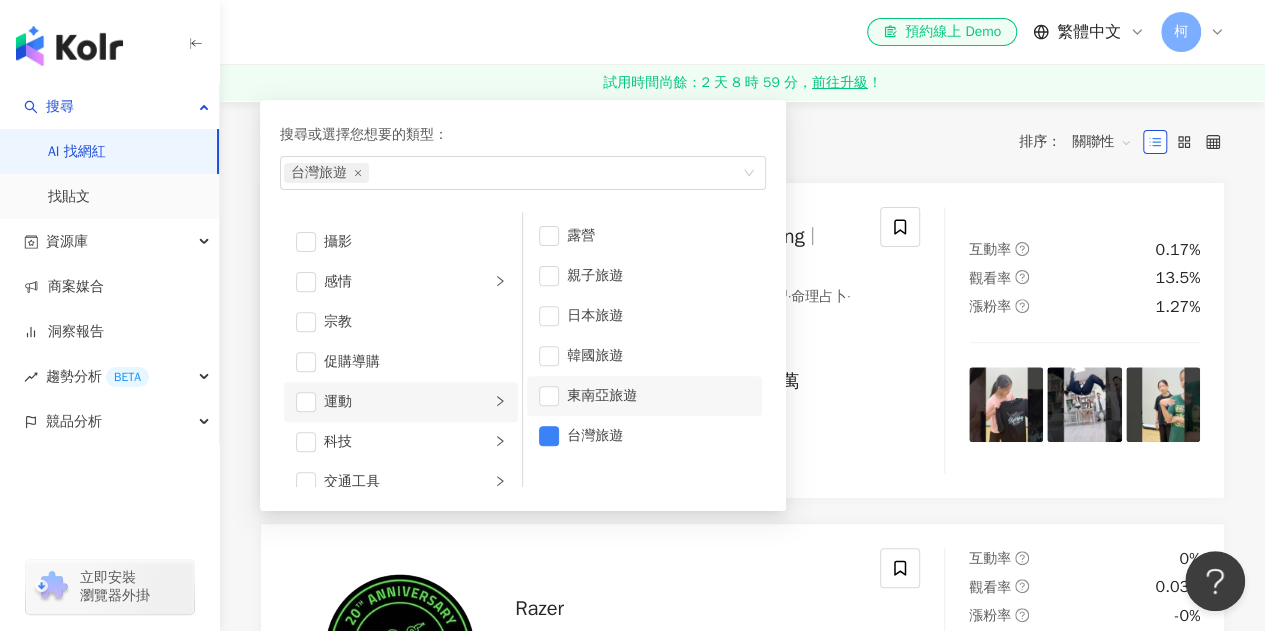 scroll, scrollTop: 592, scrollLeft: 0, axis: vertical 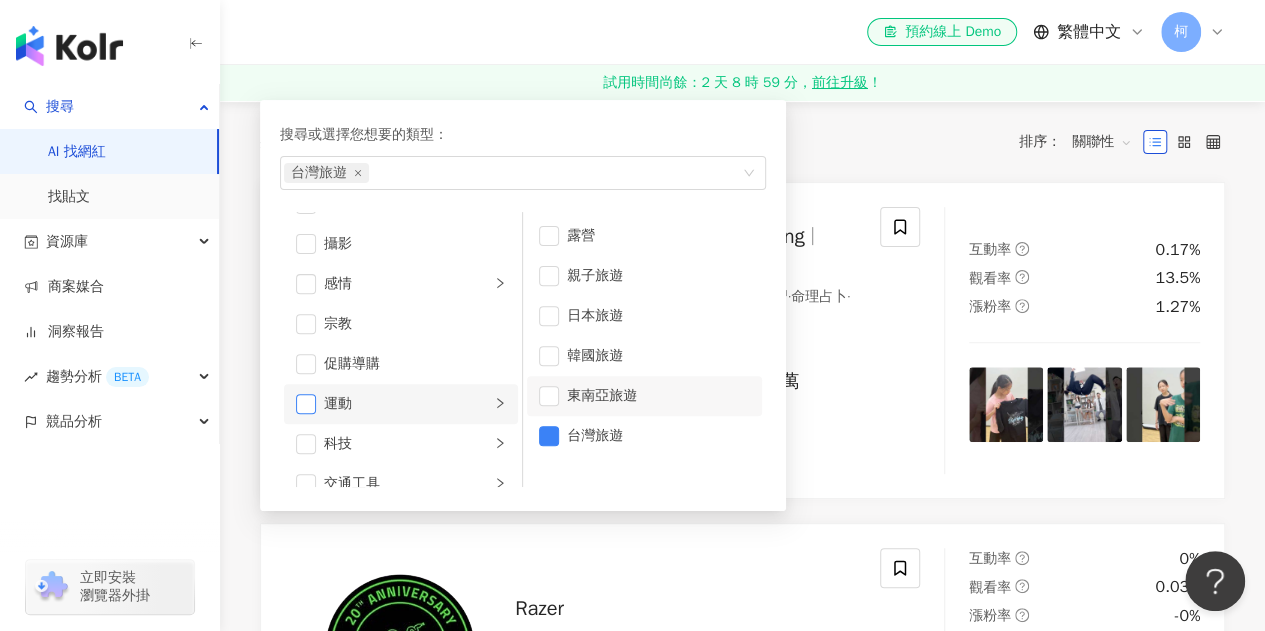 click at bounding box center [306, 404] 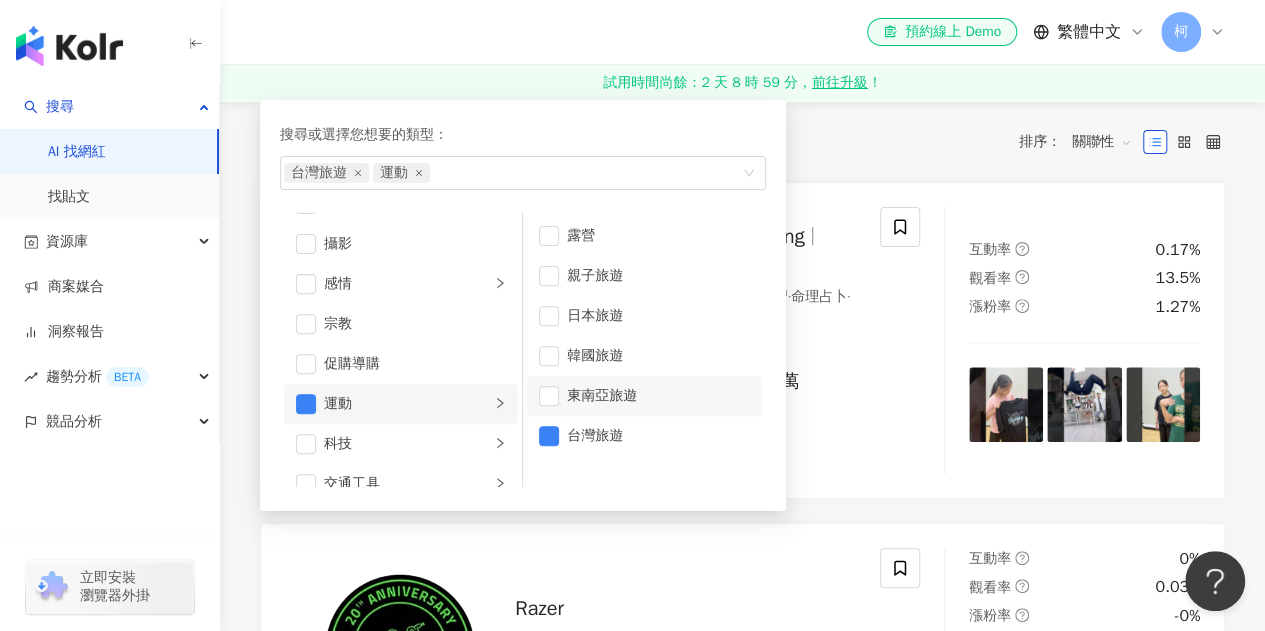 click on "運動" at bounding box center [407, 404] 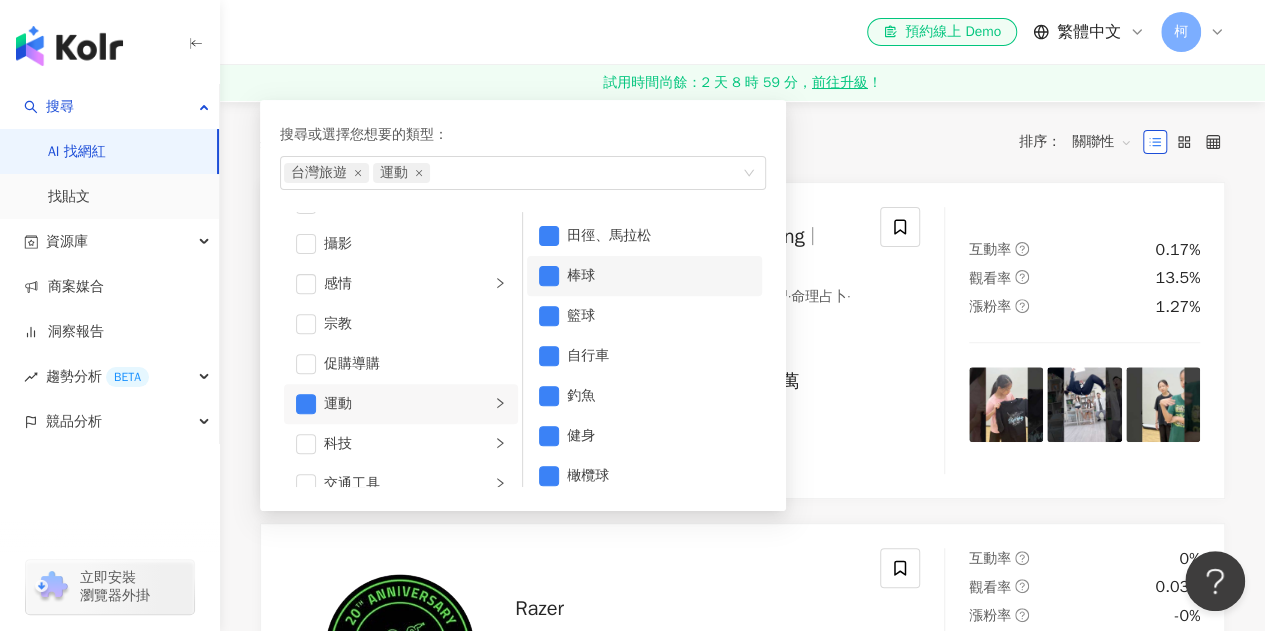 click on "棒球" at bounding box center [658, 276] 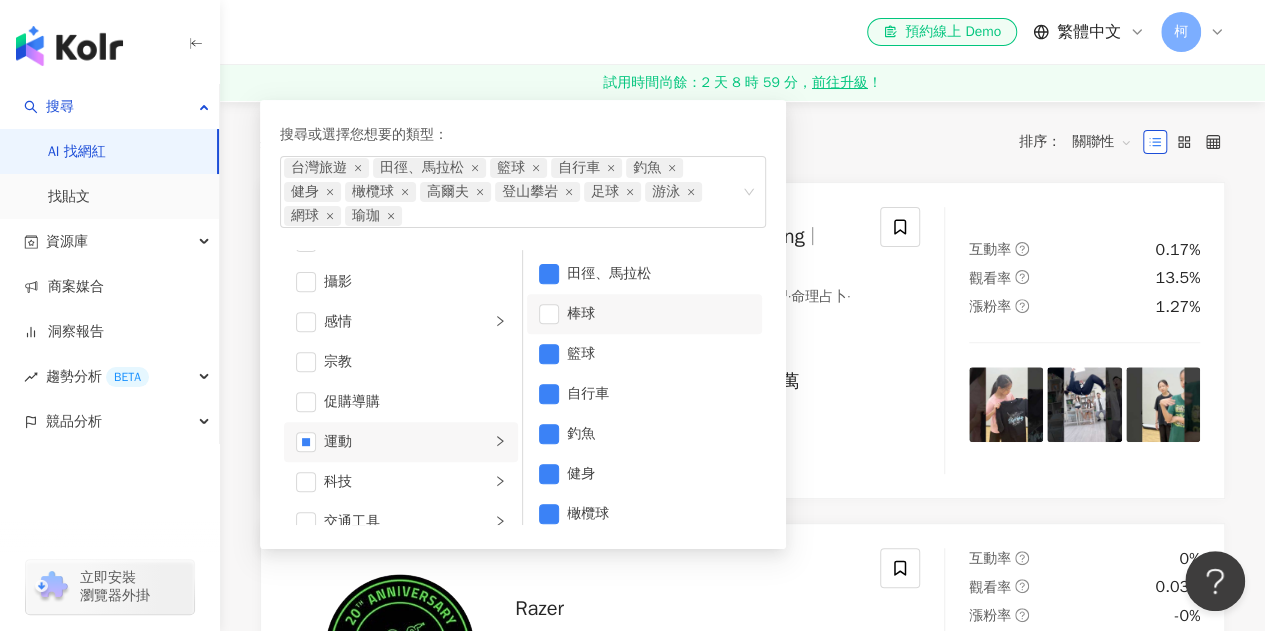 click on "棒球" at bounding box center (658, 314) 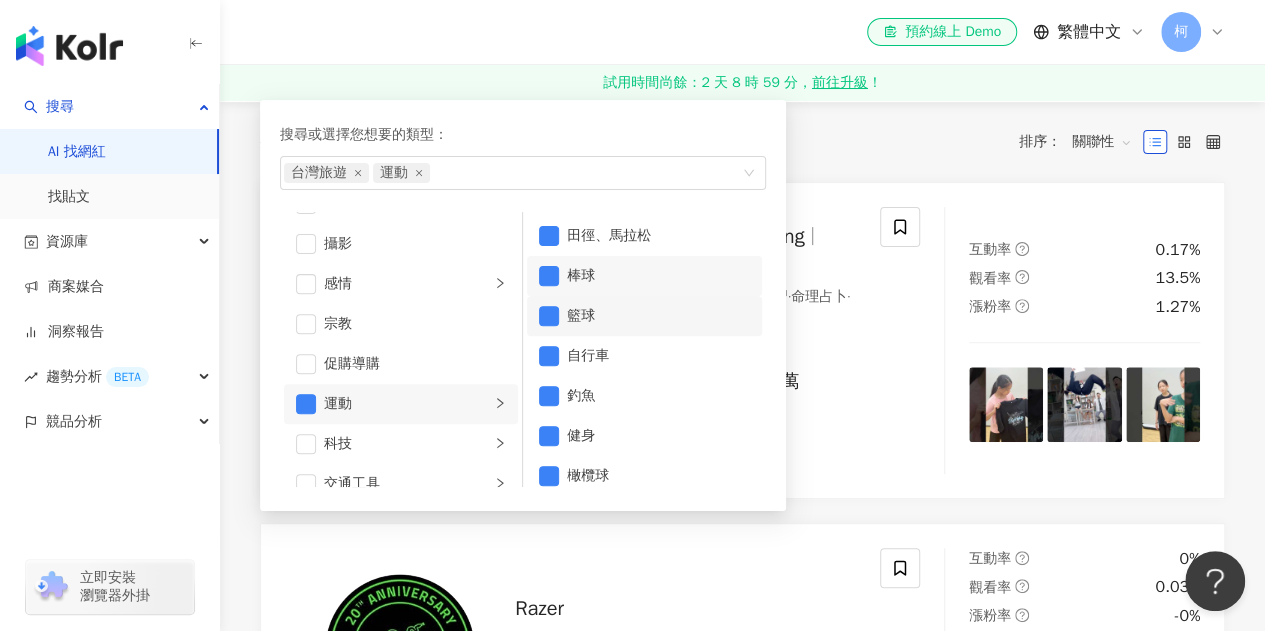 click on "籃球" at bounding box center (658, 316) 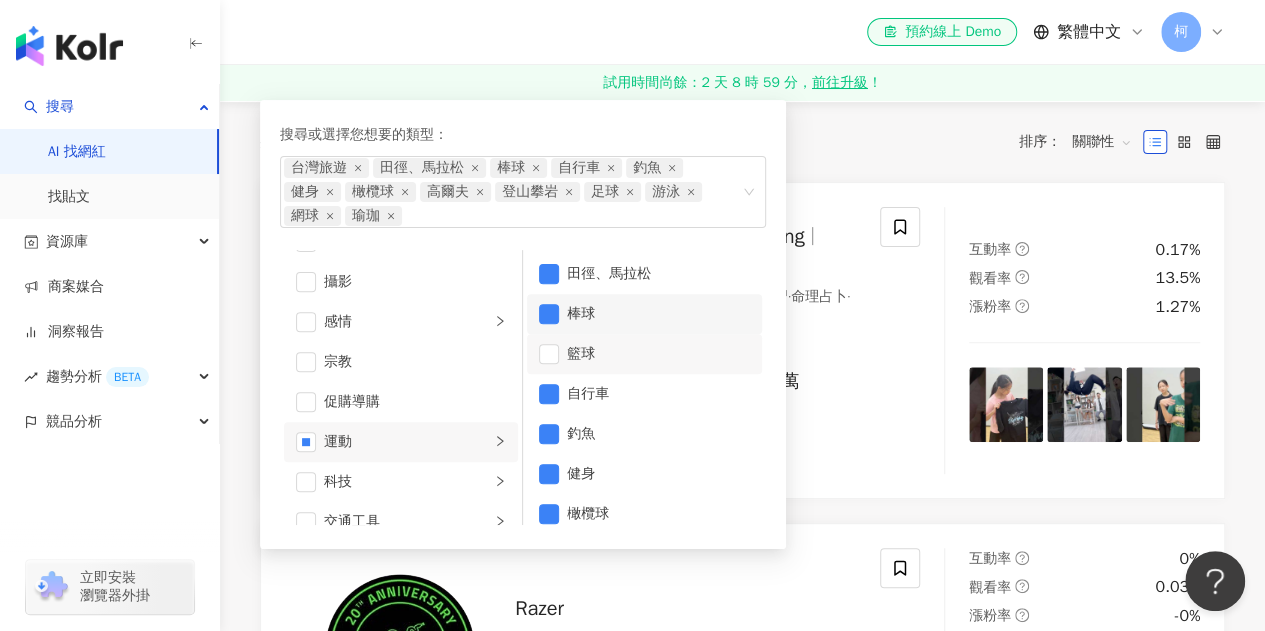 click on "棒球" at bounding box center [658, 314] 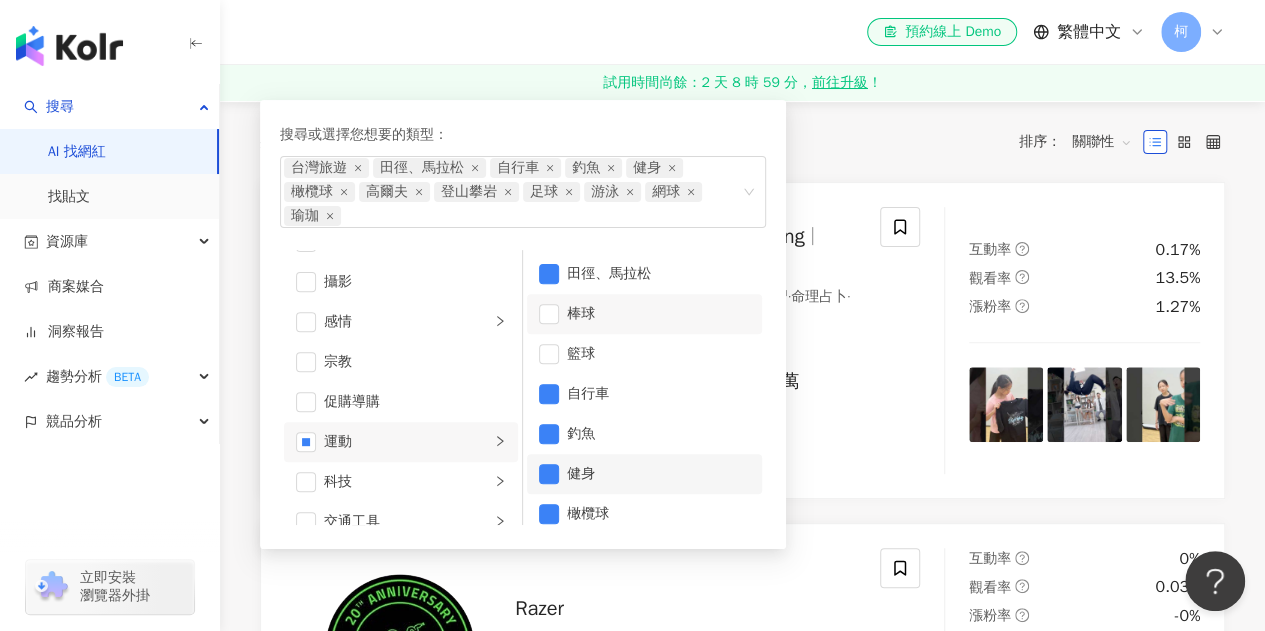 click on "釣魚" at bounding box center [658, 434] 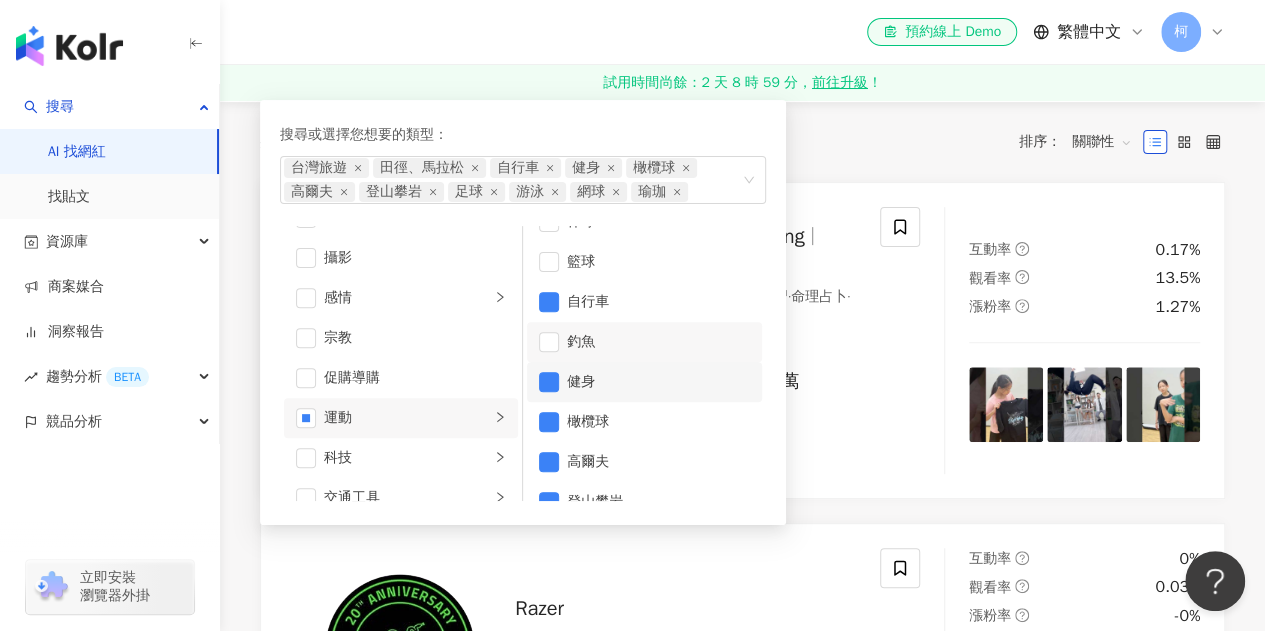scroll, scrollTop: 100, scrollLeft: 0, axis: vertical 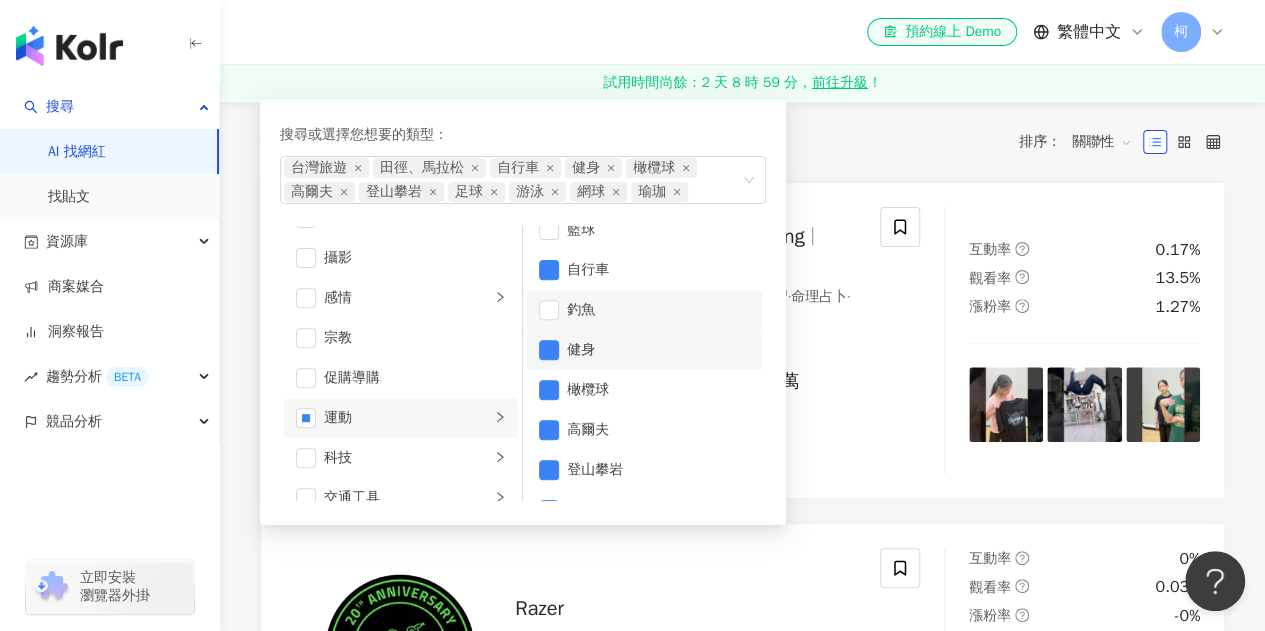 click on "健身" at bounding box center [658, 350] 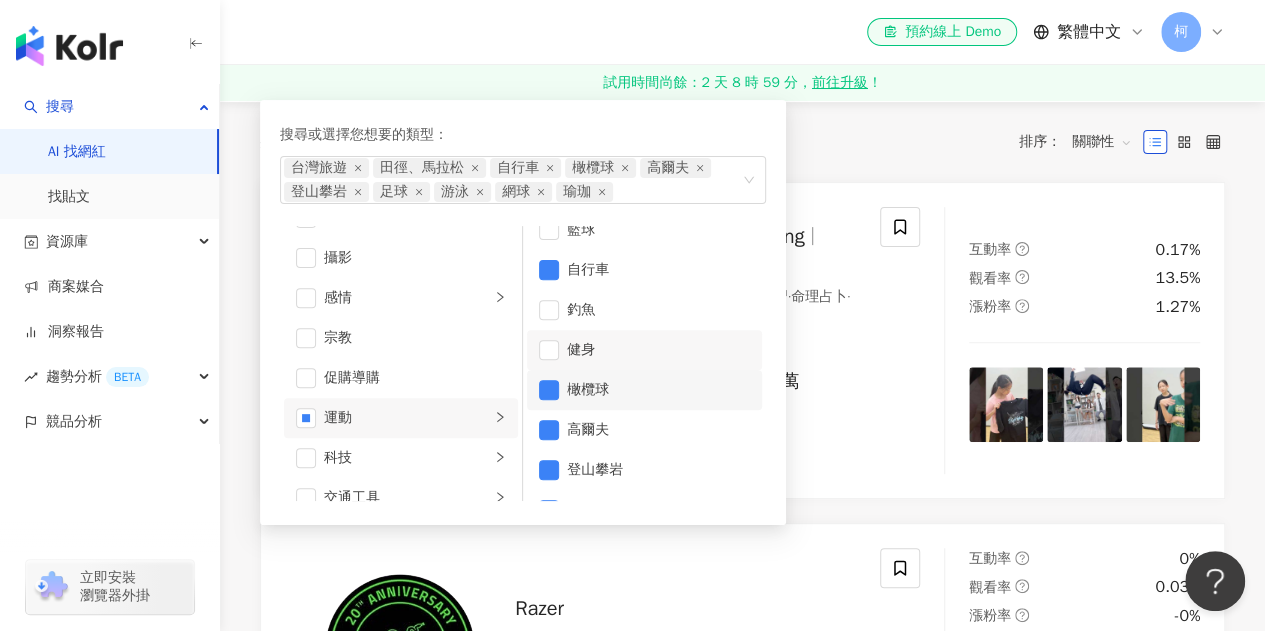 click on "橄欖球" at bounding box center (658, 390) 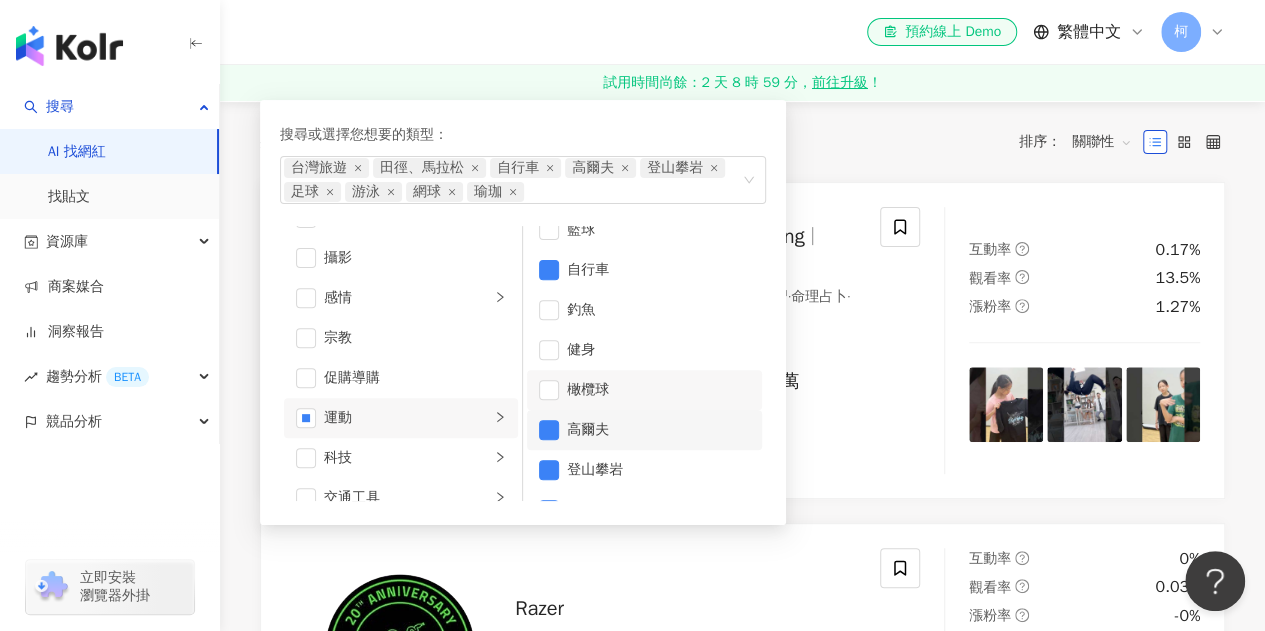click on "高爾夫" at bounding box center (658, 430) 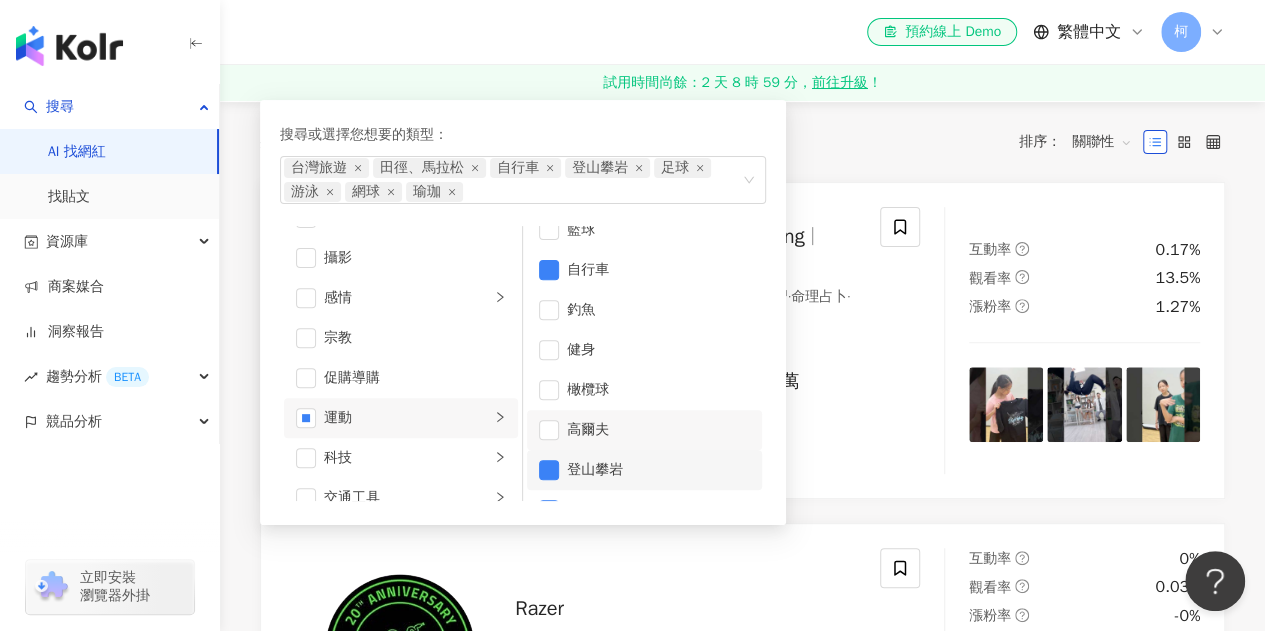 click on "登山攀岩" at bounding box center [658, 470] 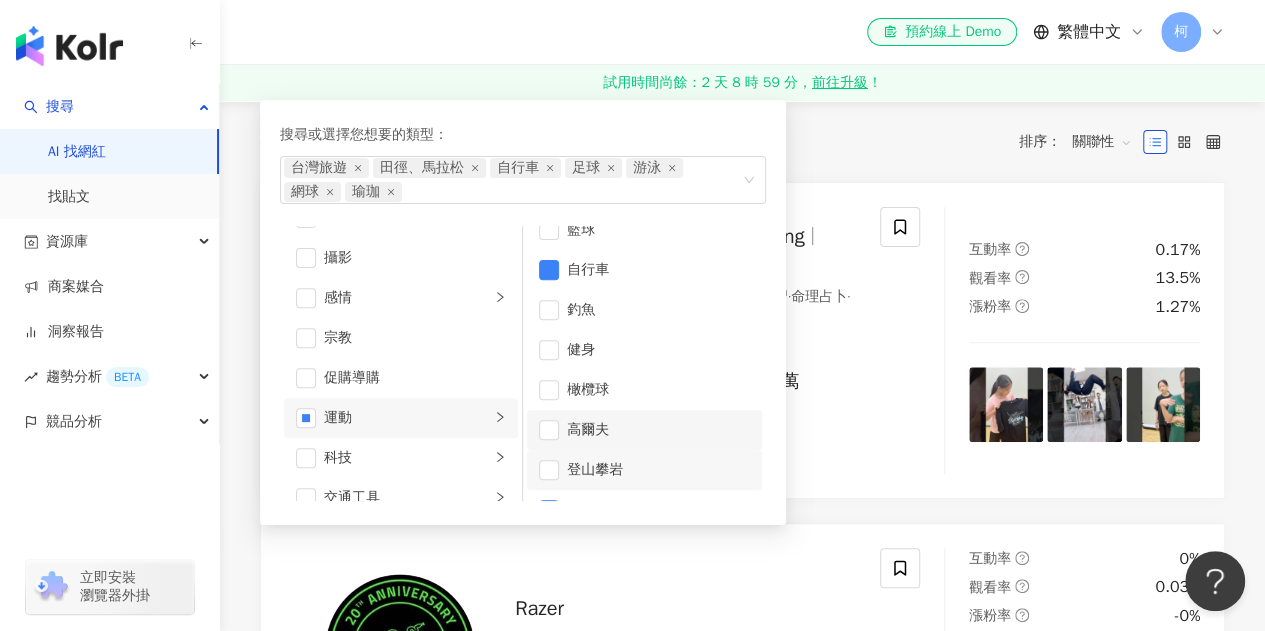 scroll, scrollTop: 252, scrollLeft: 0, axis: vertical 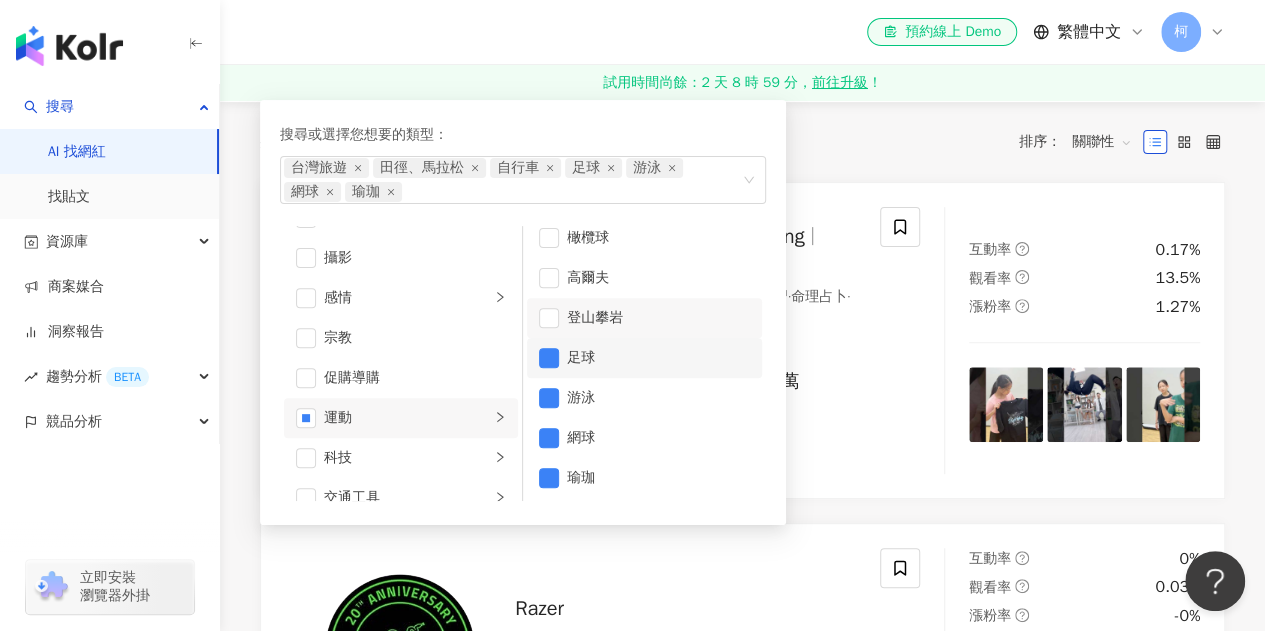 click on "足球" at bounding box center [658, 358] 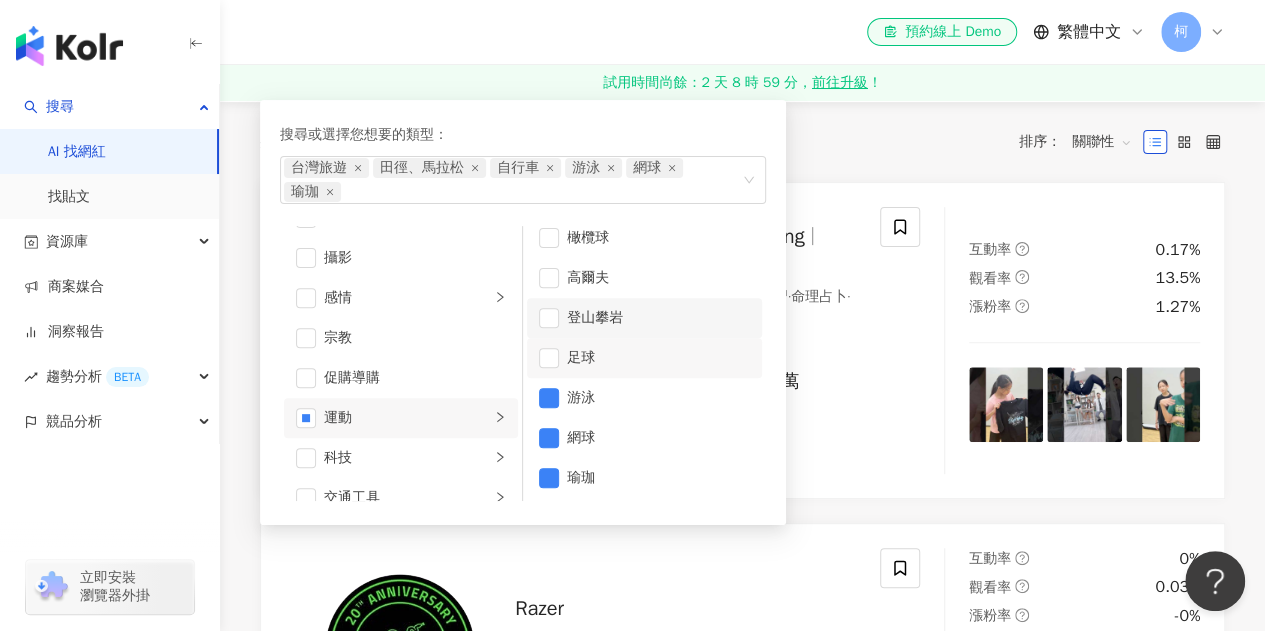 click on "登山攀岩" at bounding box center (658, 318) 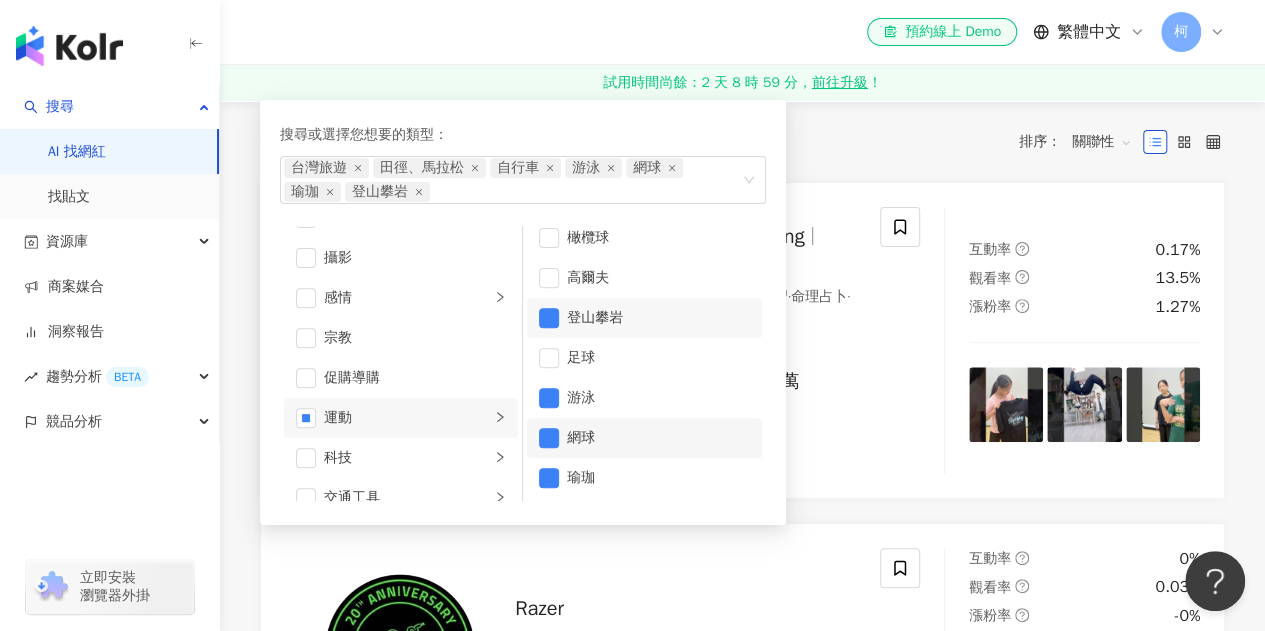 click on "網球" at bounding box center [644, 438] 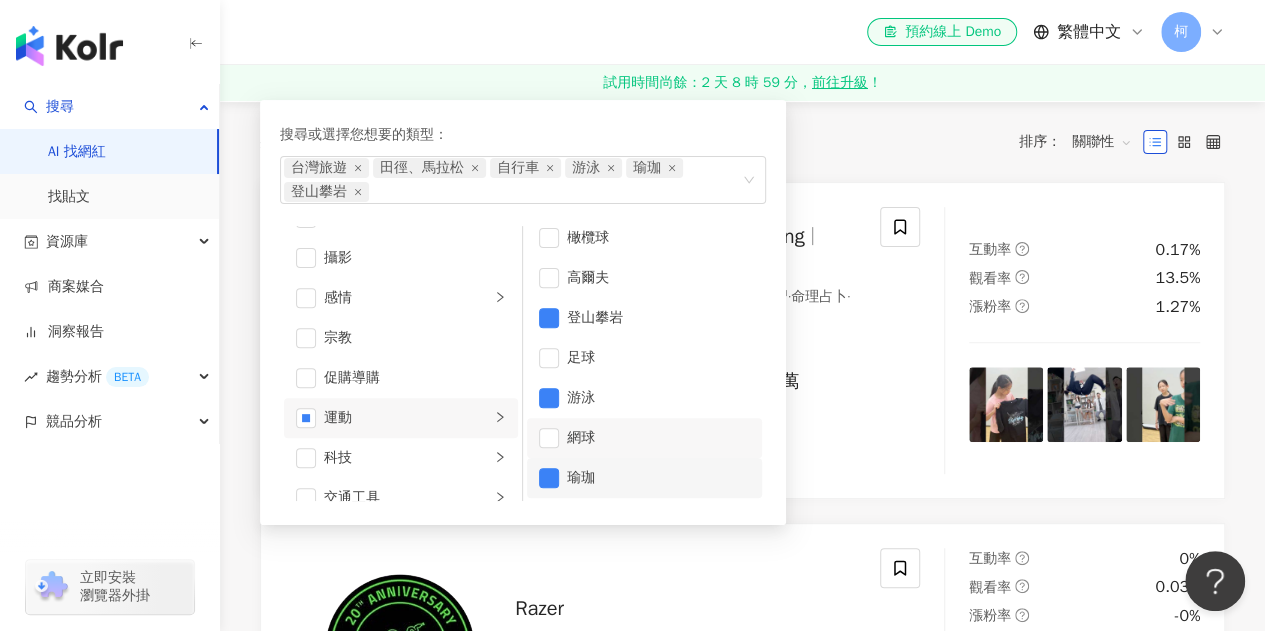 click on "瑜珈" at bounding box center [644, 478] 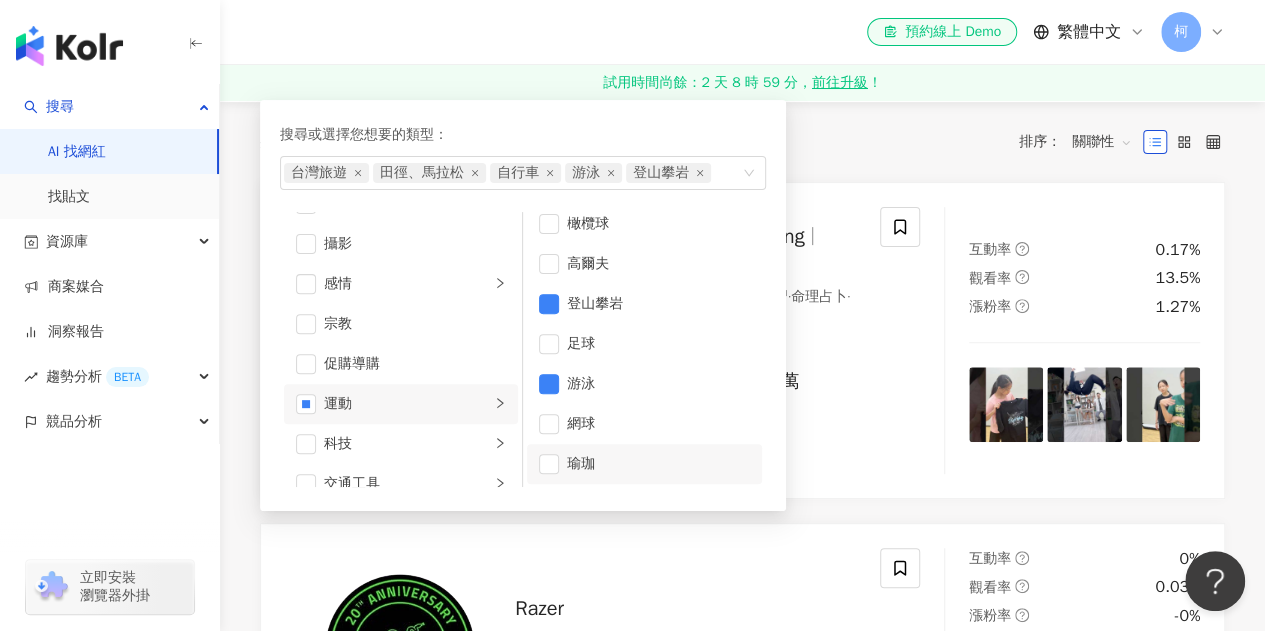 click on "瑜珈" at bounding box center [658, 464] 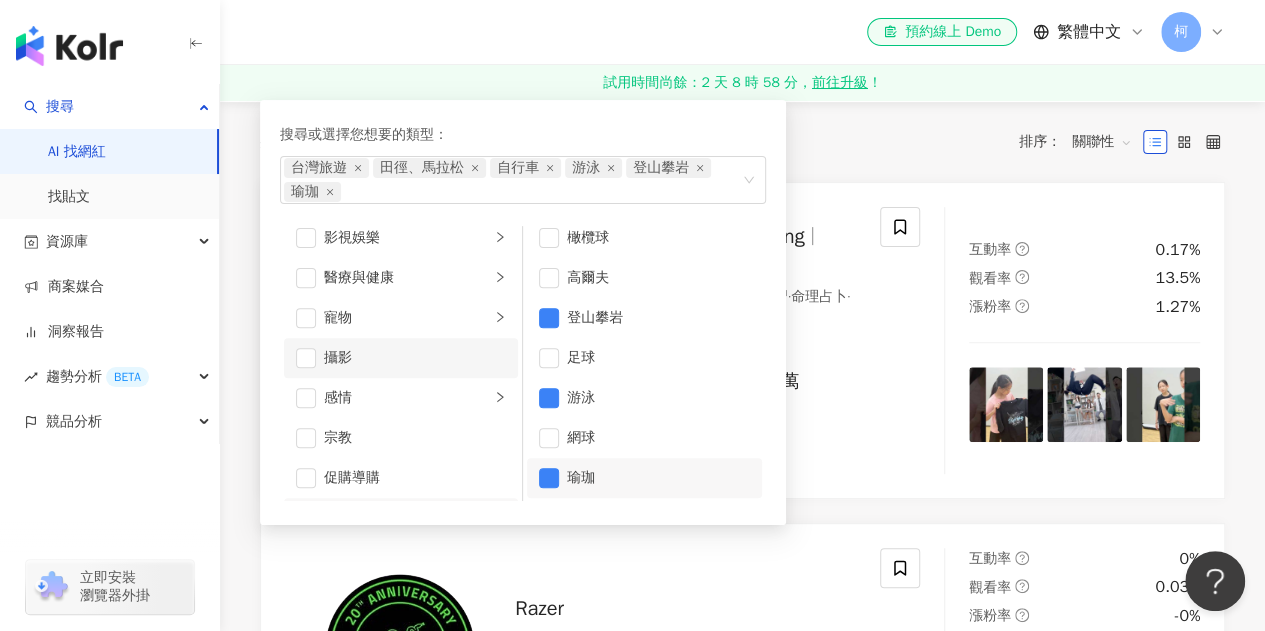 scroll, scrollTop: 392, scrollLeft: 0, axis: vertical 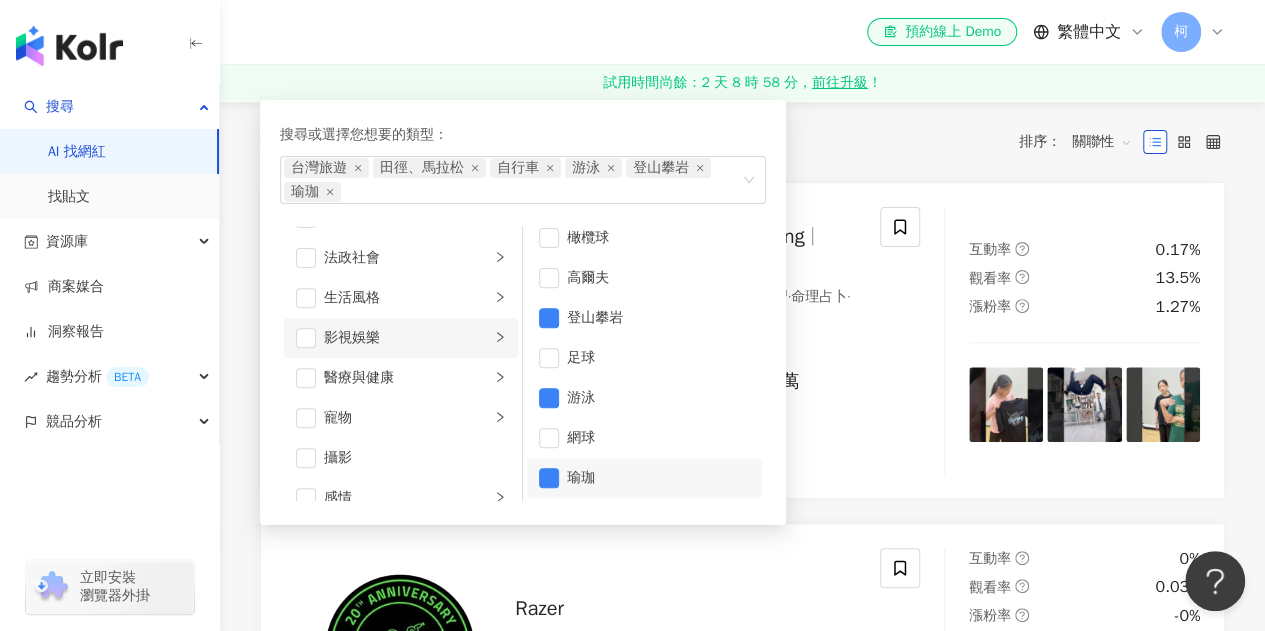 click on "影視娛樂" at bounding box center (407, 338) 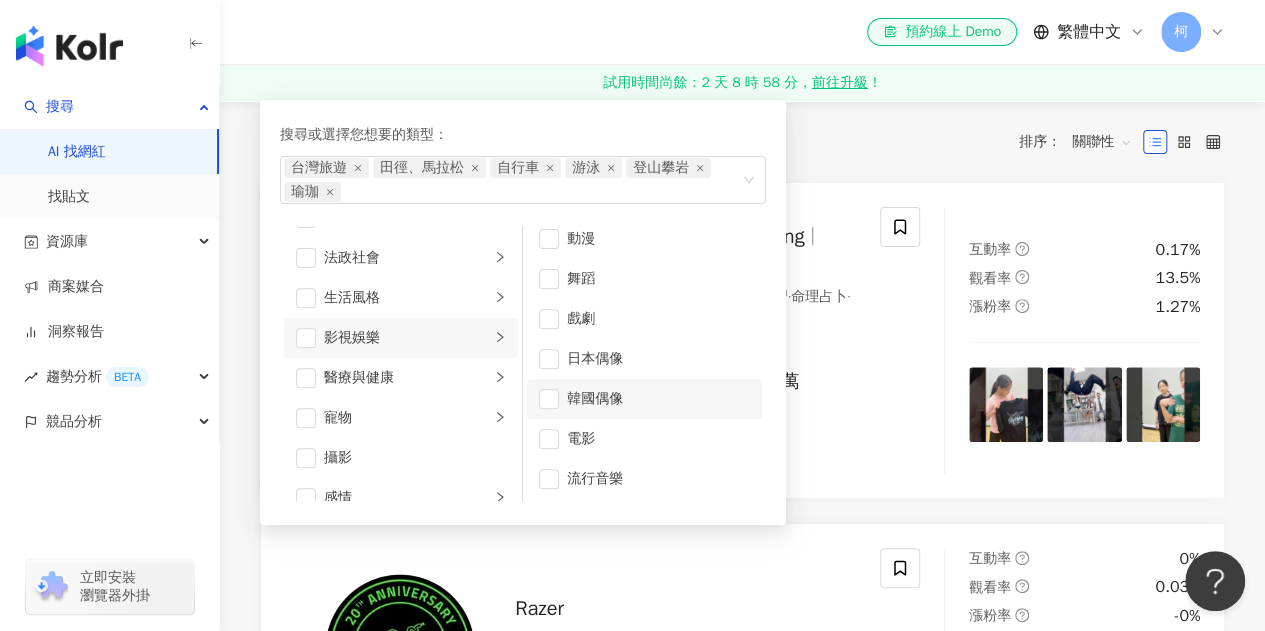 scroll, scrollTop: 0, scrollLeft: 0, axis: both 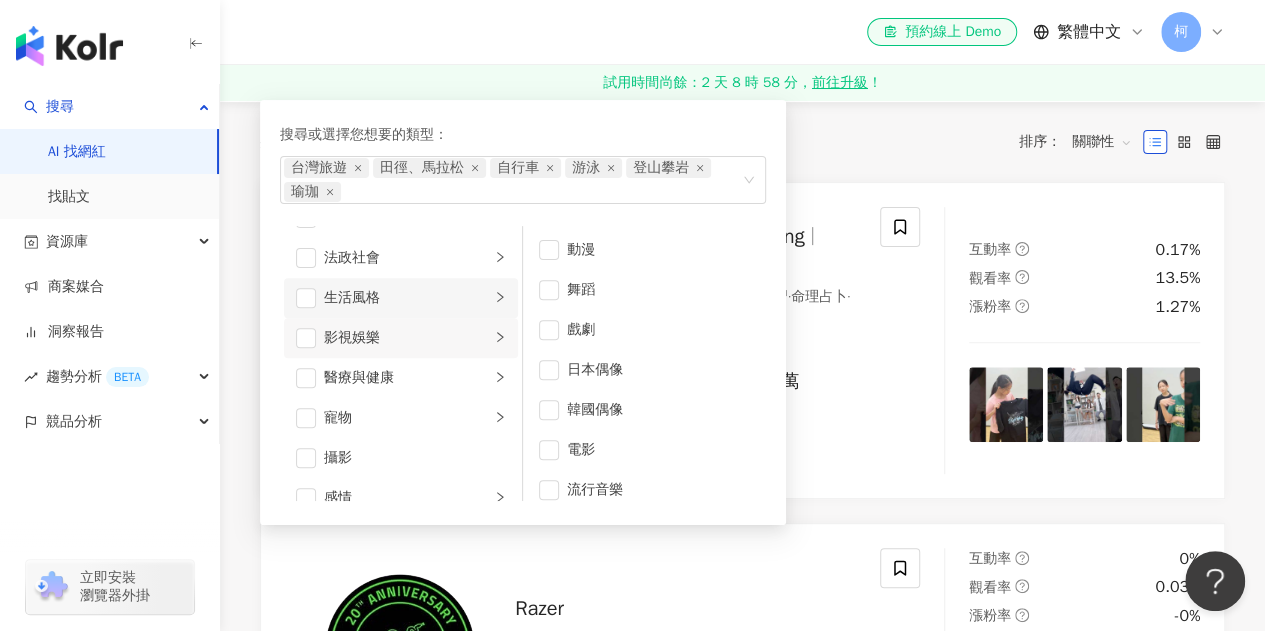 click on "生活風格" at bounding box center (407, 298) 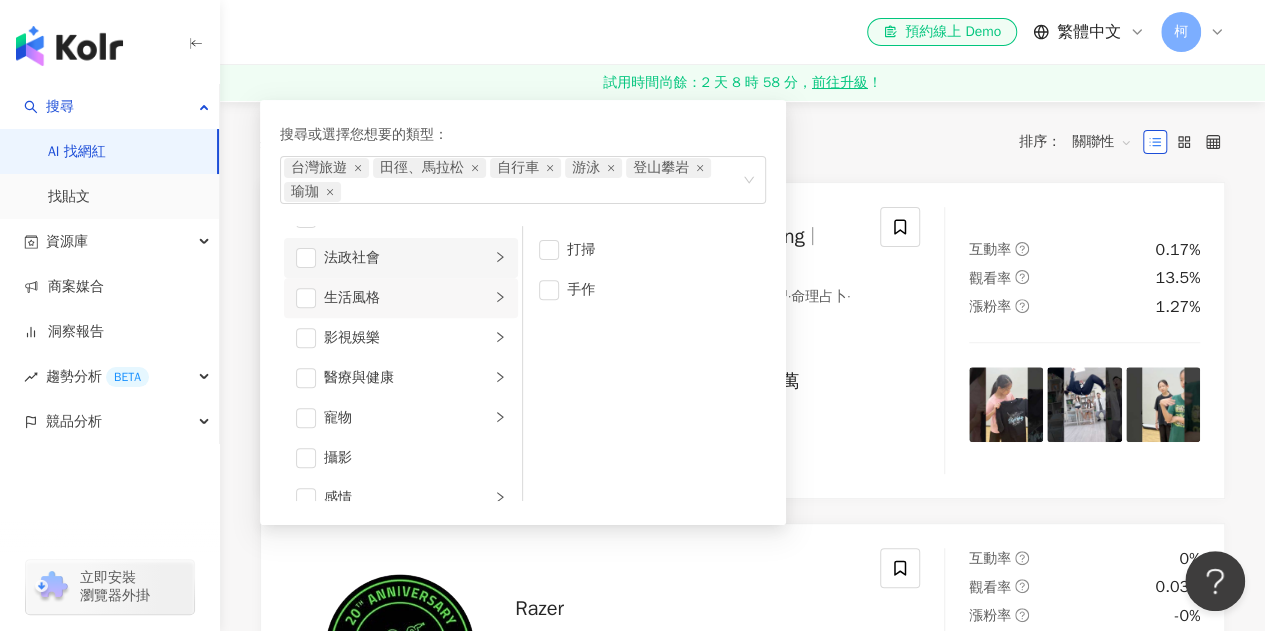click on "法政社會" at bounding box center (407, 258) 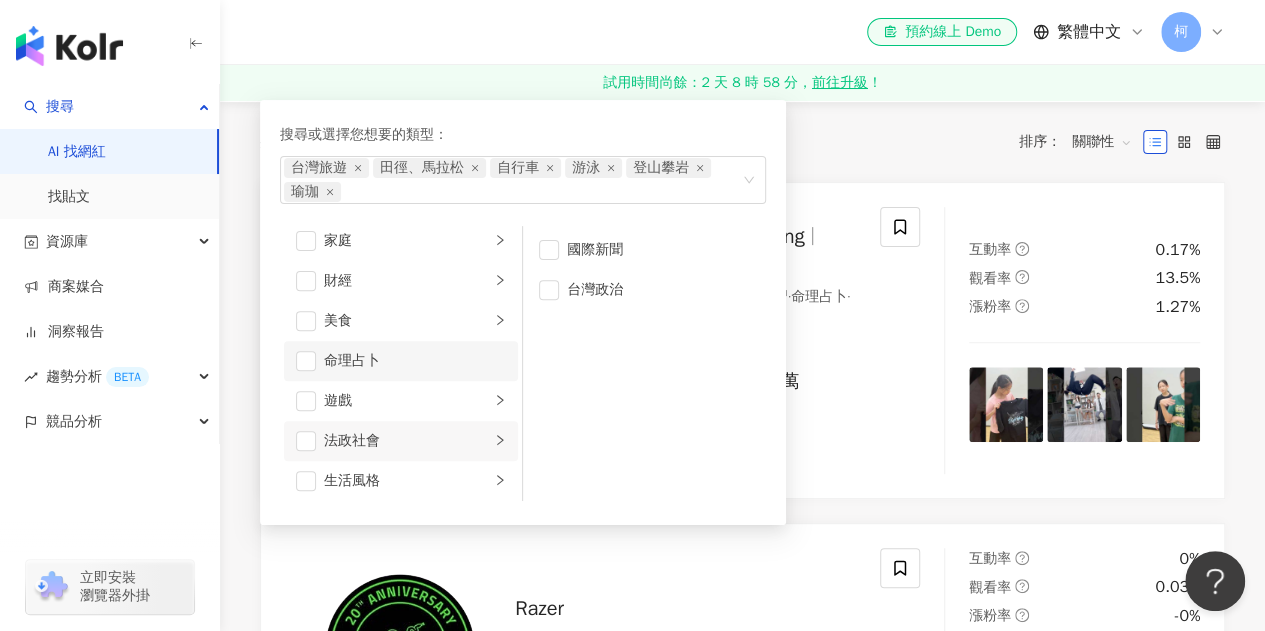 scroll, scrollTop: 92, scrollLeft: 0, axis: vertical 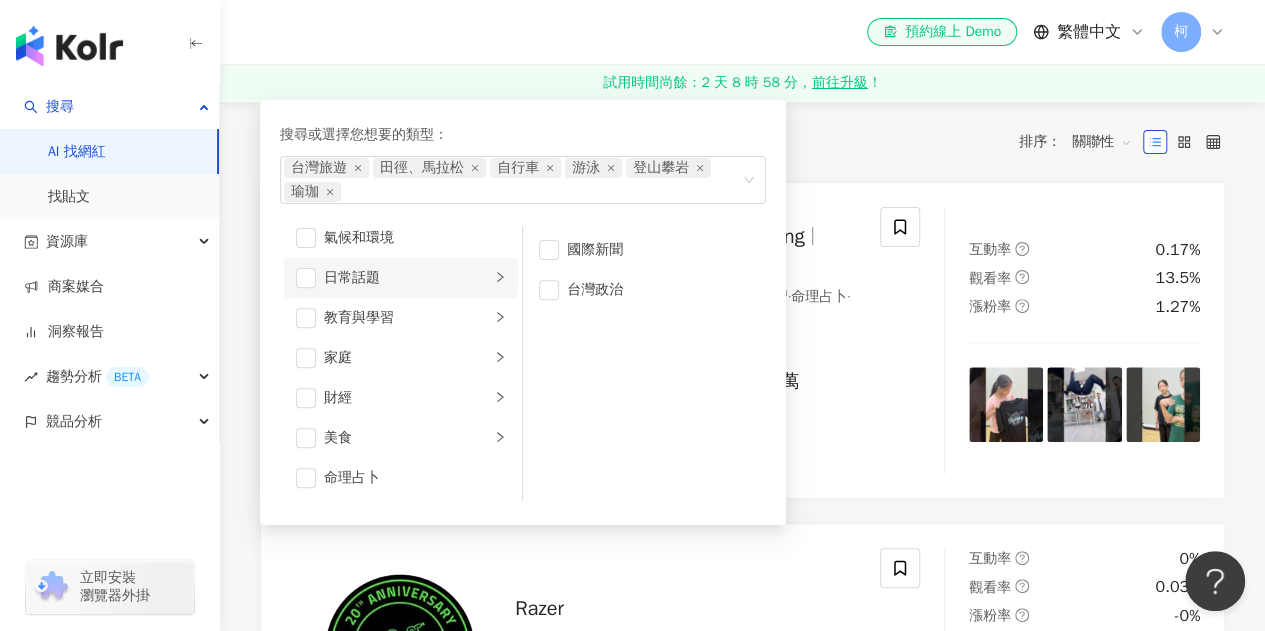 click on "日常話題" at bounding box center (401, 278) 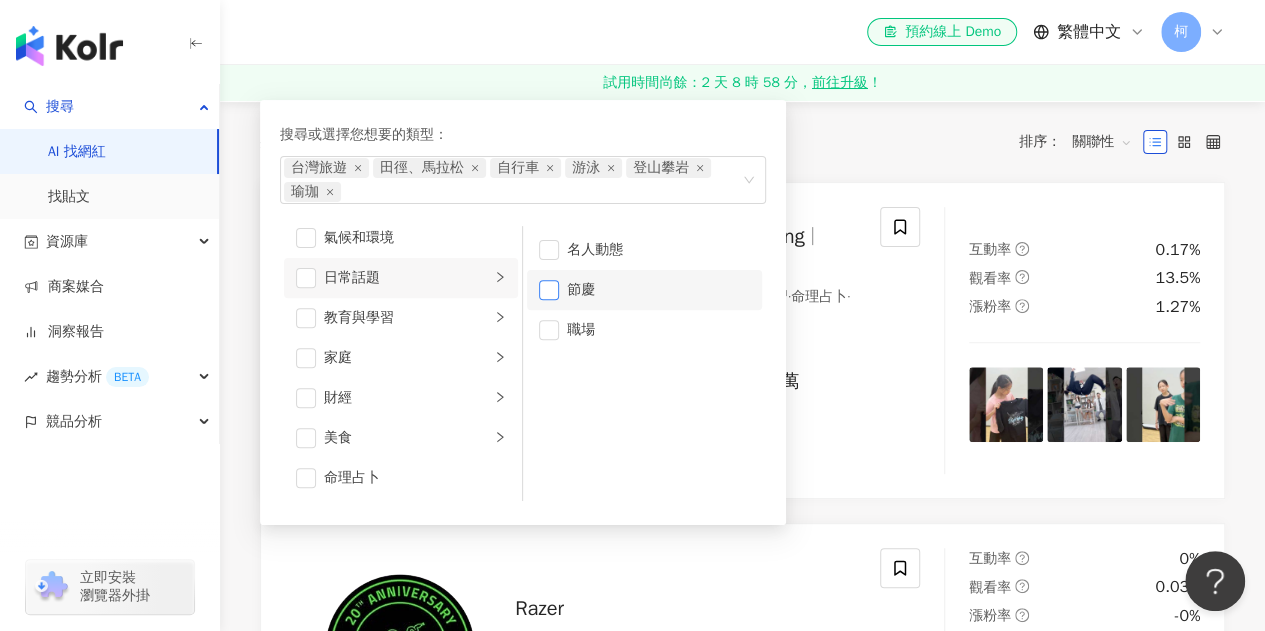 click at bounding box center (549, 290) 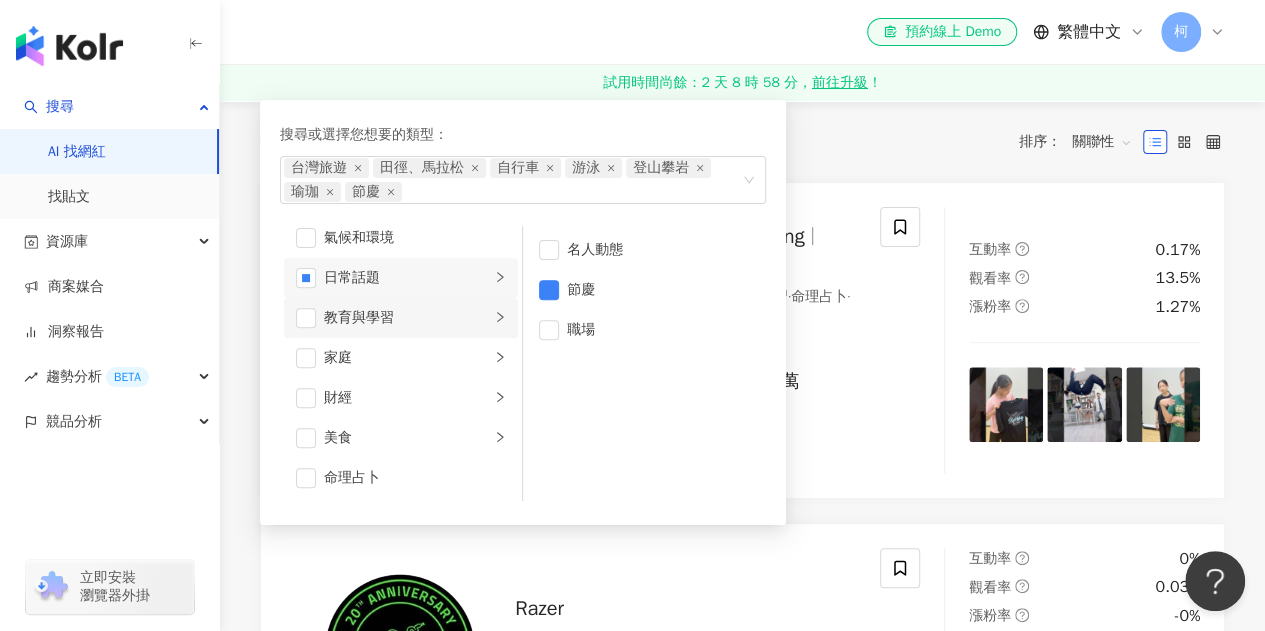 click on "教育與學習" at bounding box center (401, 318) 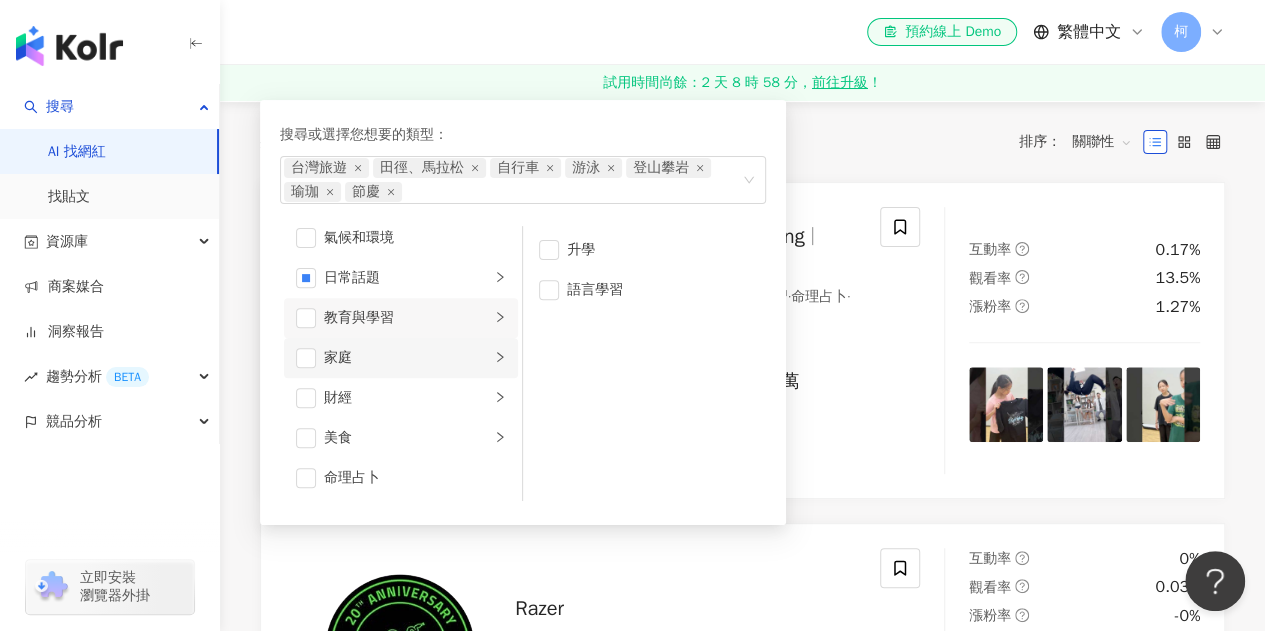 scroll, scrollTop: 0, scrollLeft: 0, axis: both 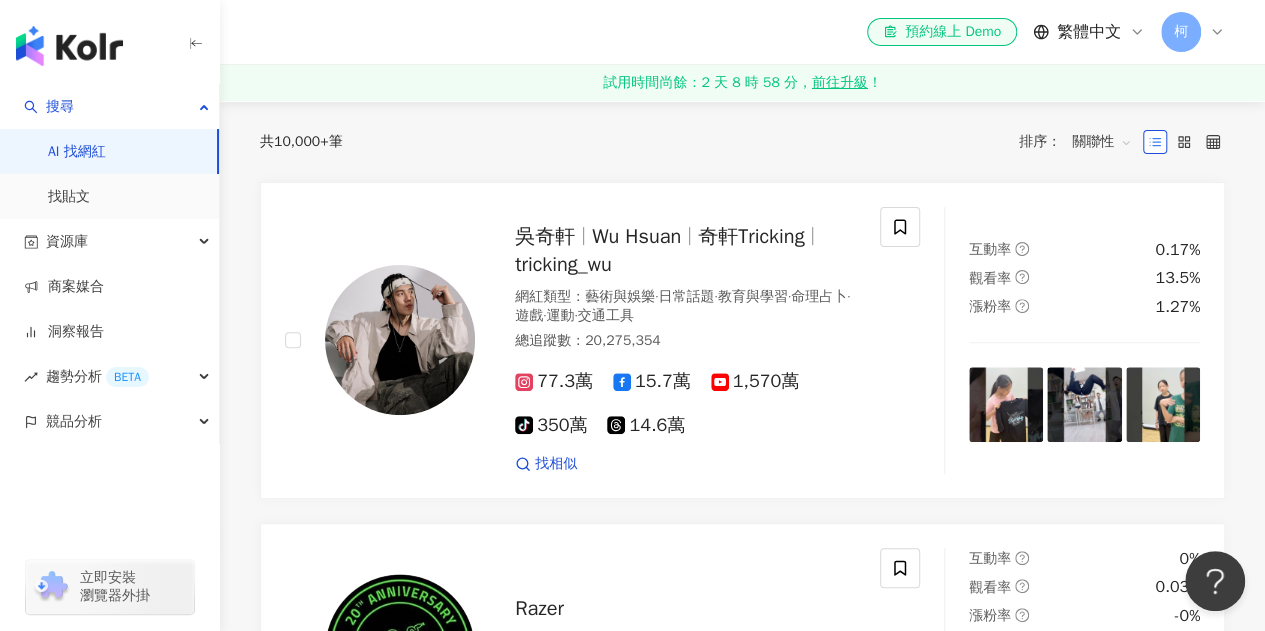 click on "共  10,000+  筆 排序： 關聯性" at bounding box center [742, 142] 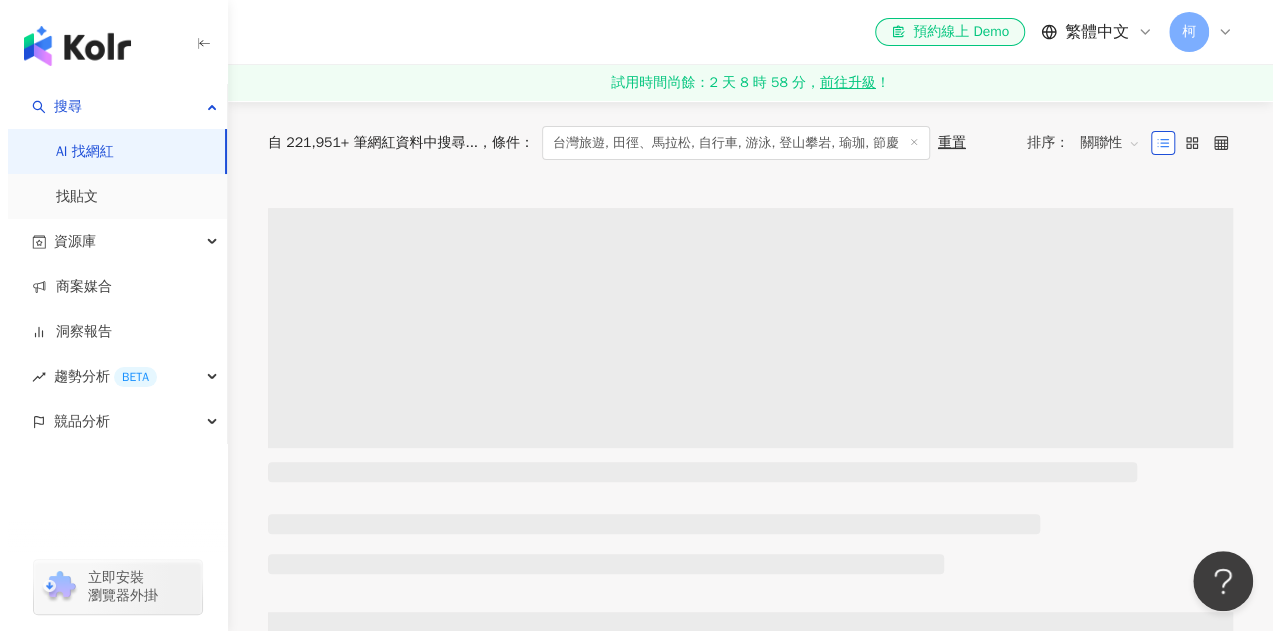 scroll, scrollTop: 0, scrollLeft: 0, axis: both 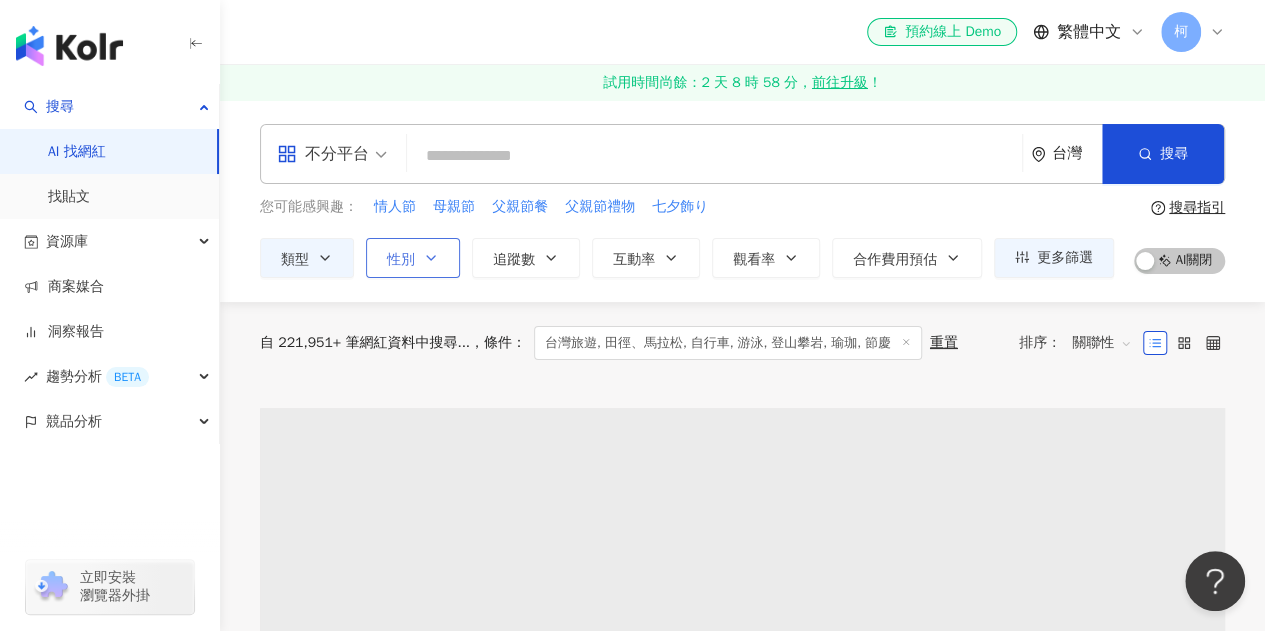 click on "性別" at bounding box center (401, 260) 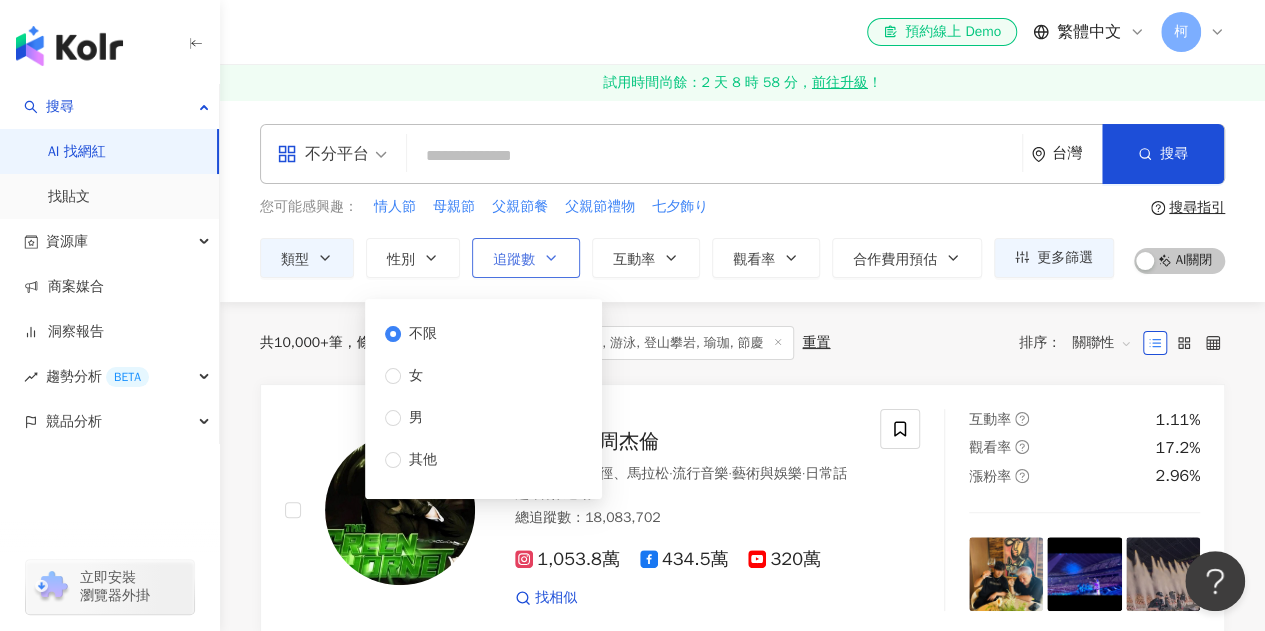 click on "追蹤數" at bounding box center (514, 260) 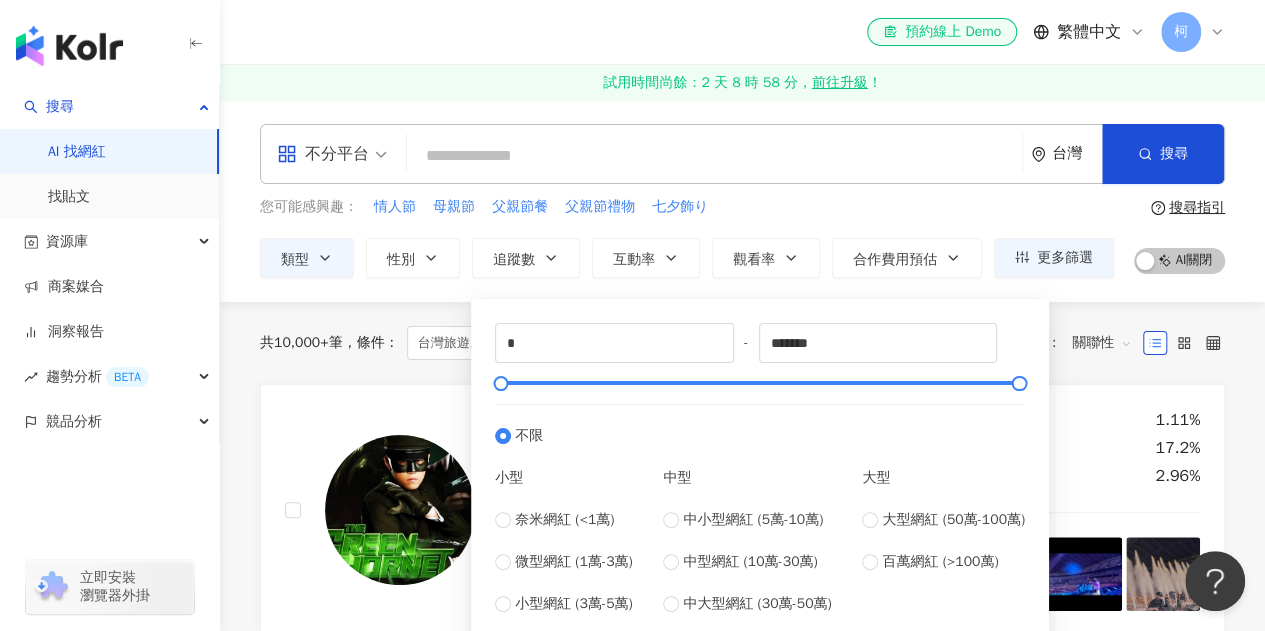 click on "不分平台" at bounding box center (323, 154) 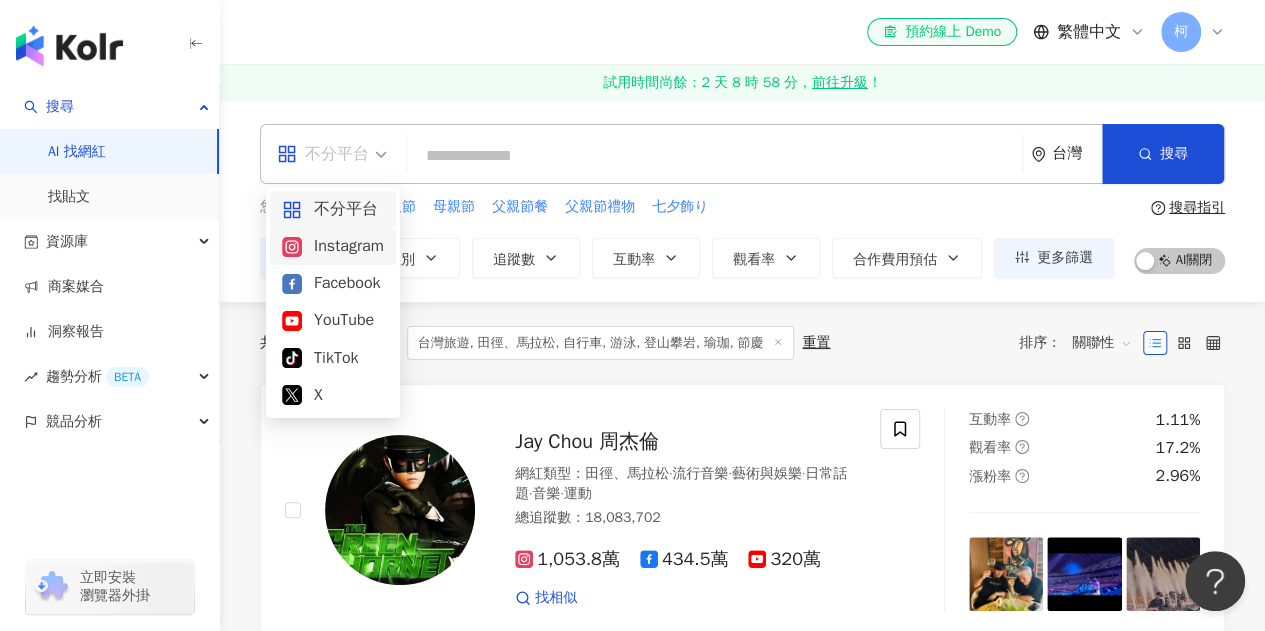 click on "Instagram" at bounding box center (333, 246) 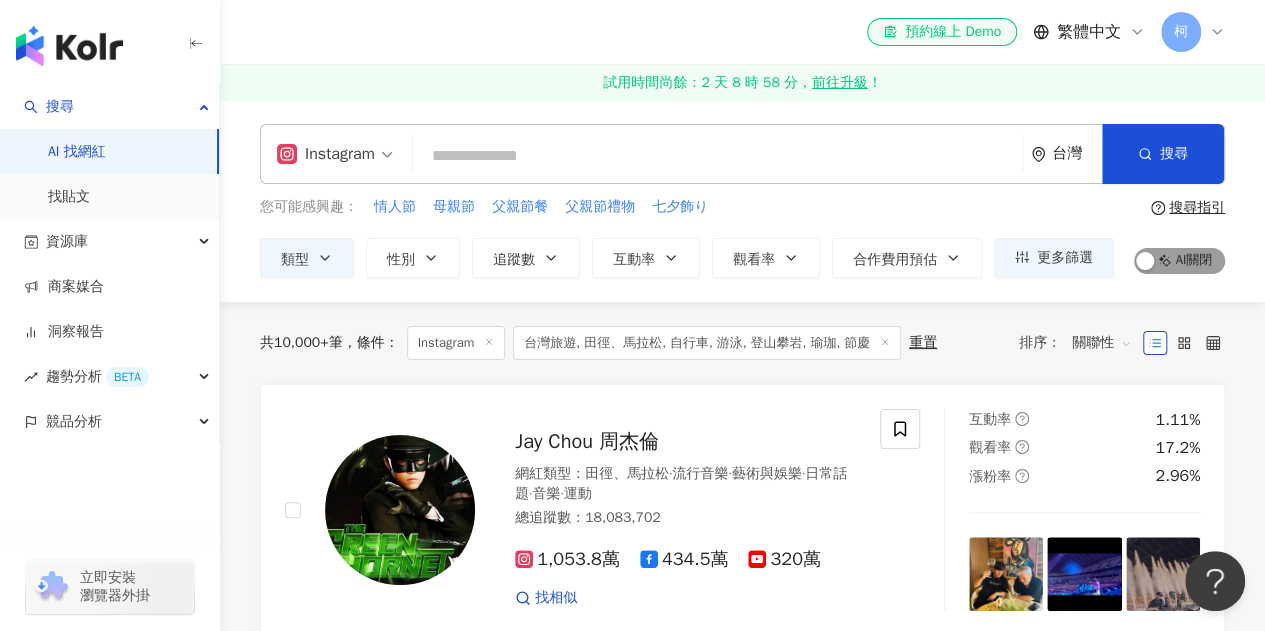 click on "AI  開啟 AI  關閉" at bounding box center [1179, 261] 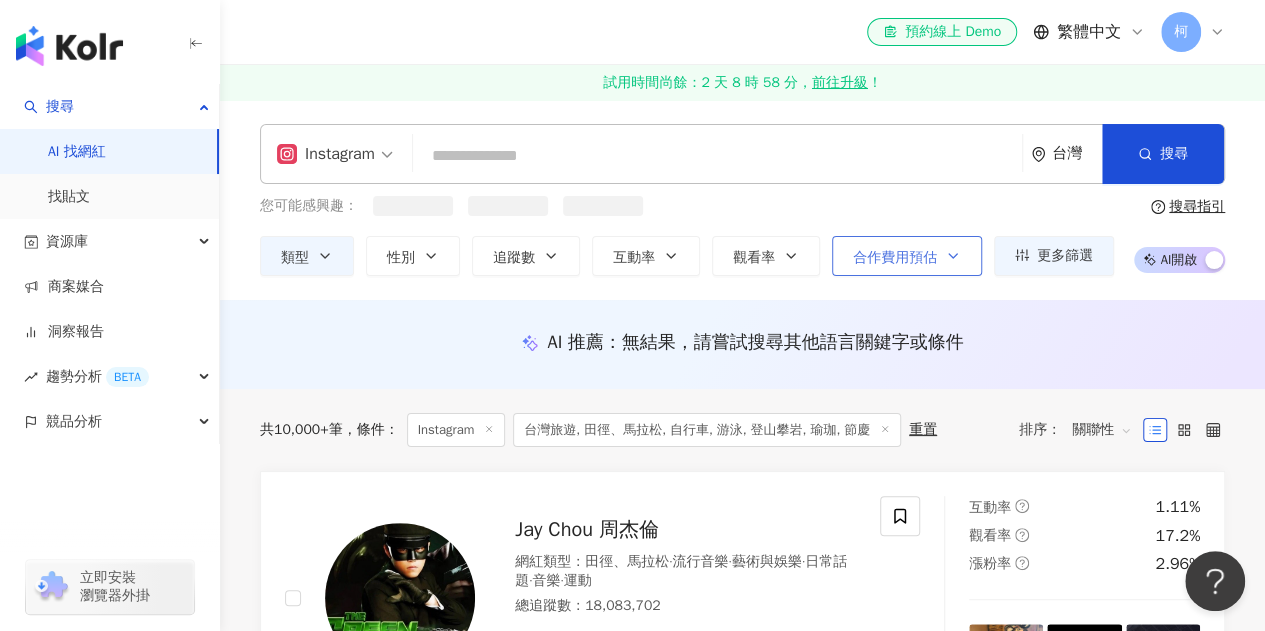 click on "合作費用預估" at bounding box center (895, 258) 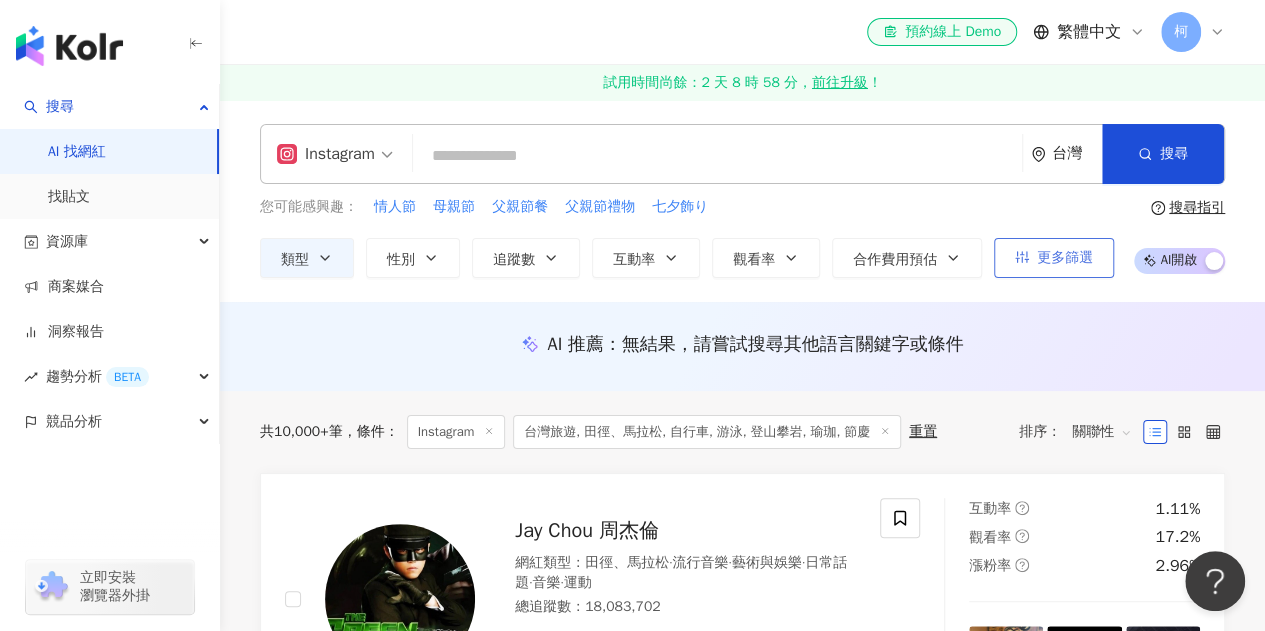 click 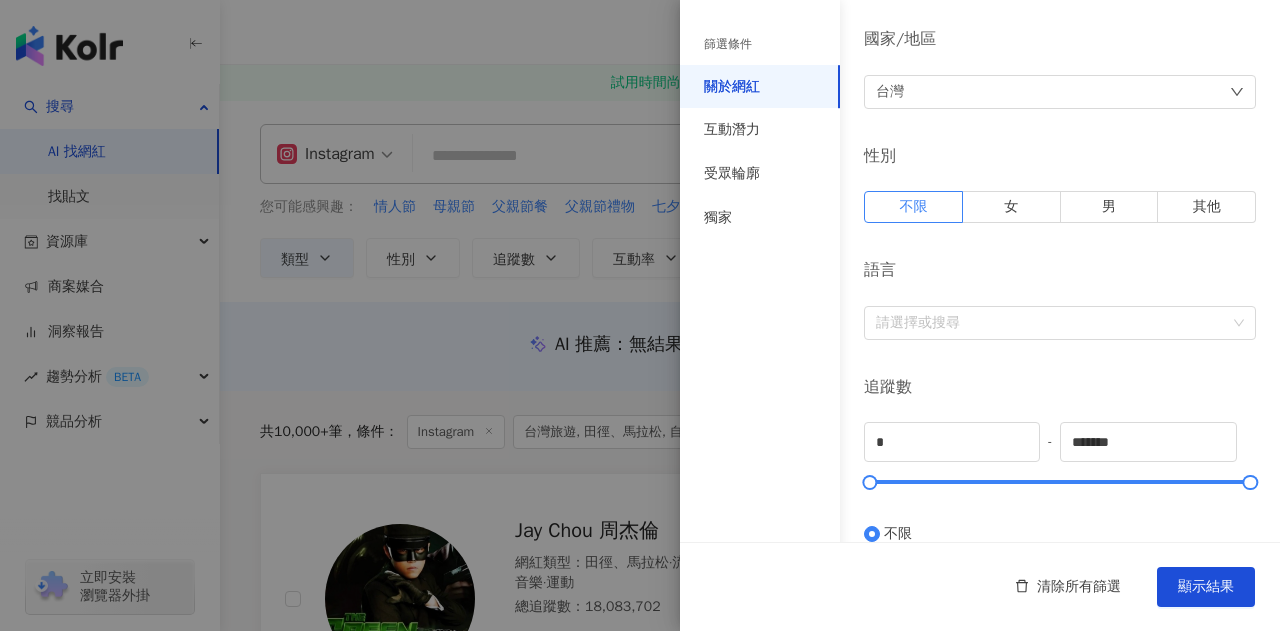 scroll, scrollTop: 400, scrollLeft: 0, axis: vertical 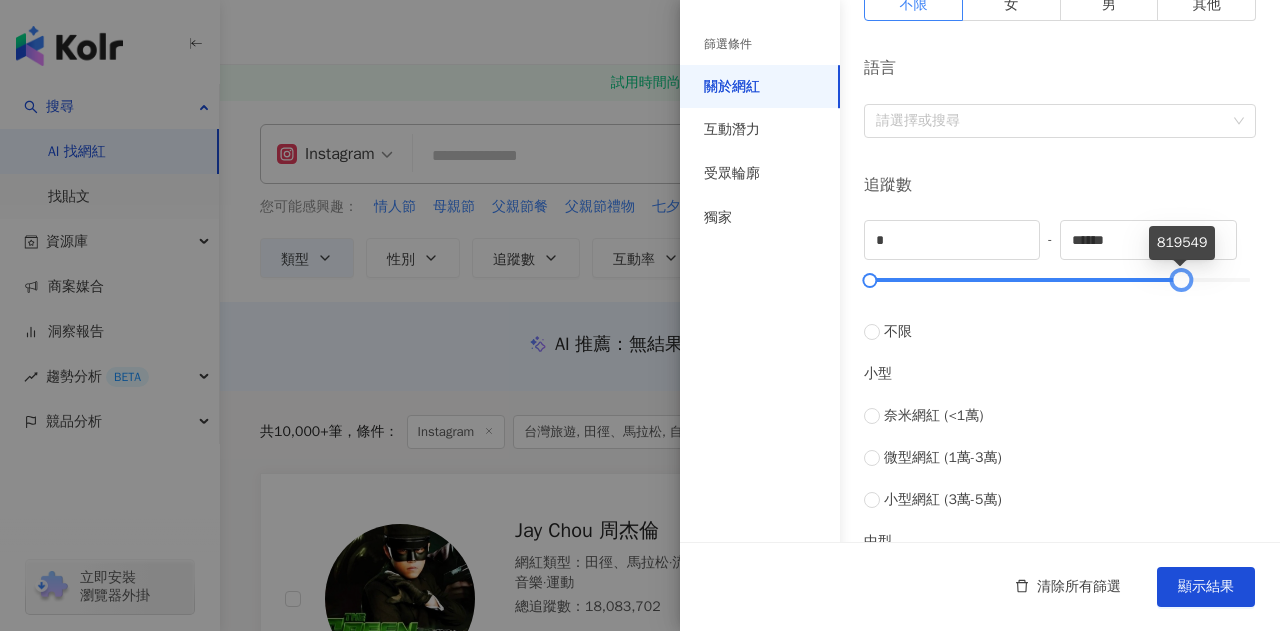 drag, startPoint x: 1233, startPoint y: 276, endPoint x: 1081, endPoint y: 285, distance: 152.26622 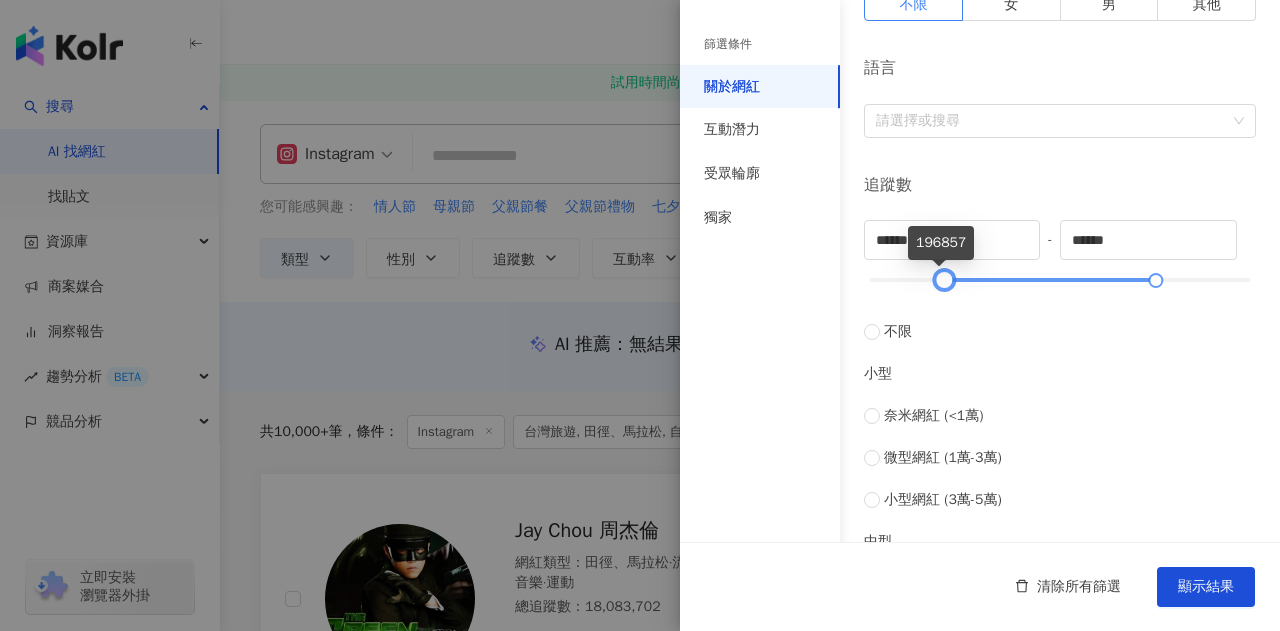 drag, startPoint x: 864, startPoint y: 277, endPoint x: 936, endPoint y: 277, distance: 72 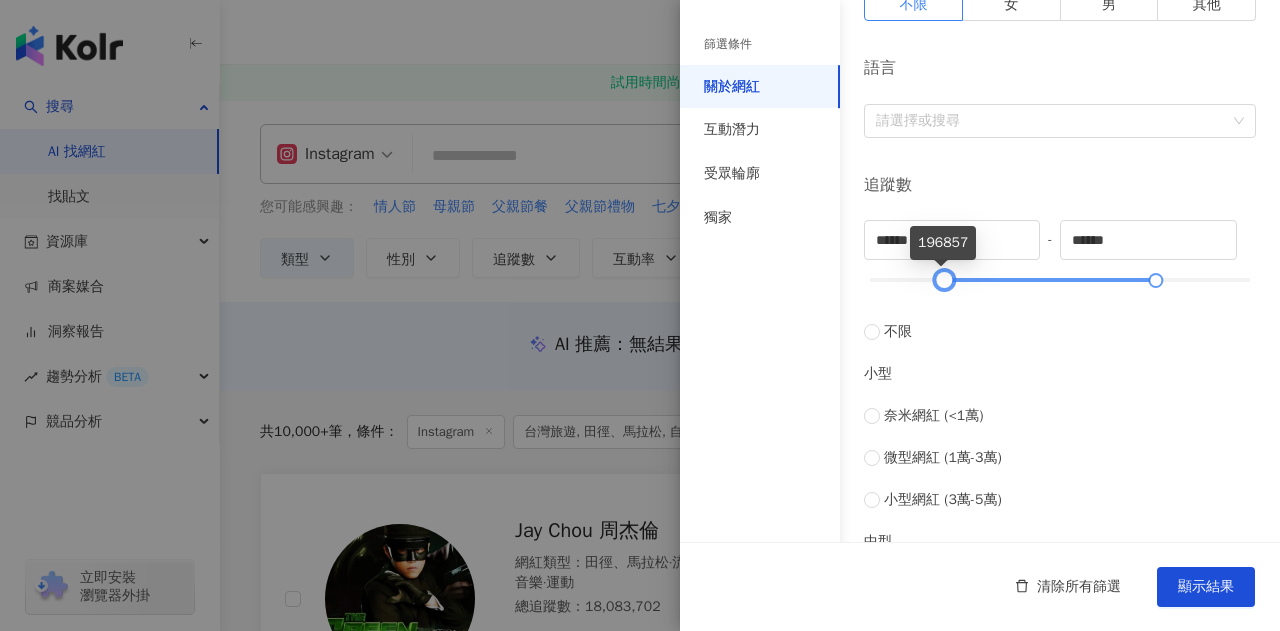 click at bounding box center [944, 280] 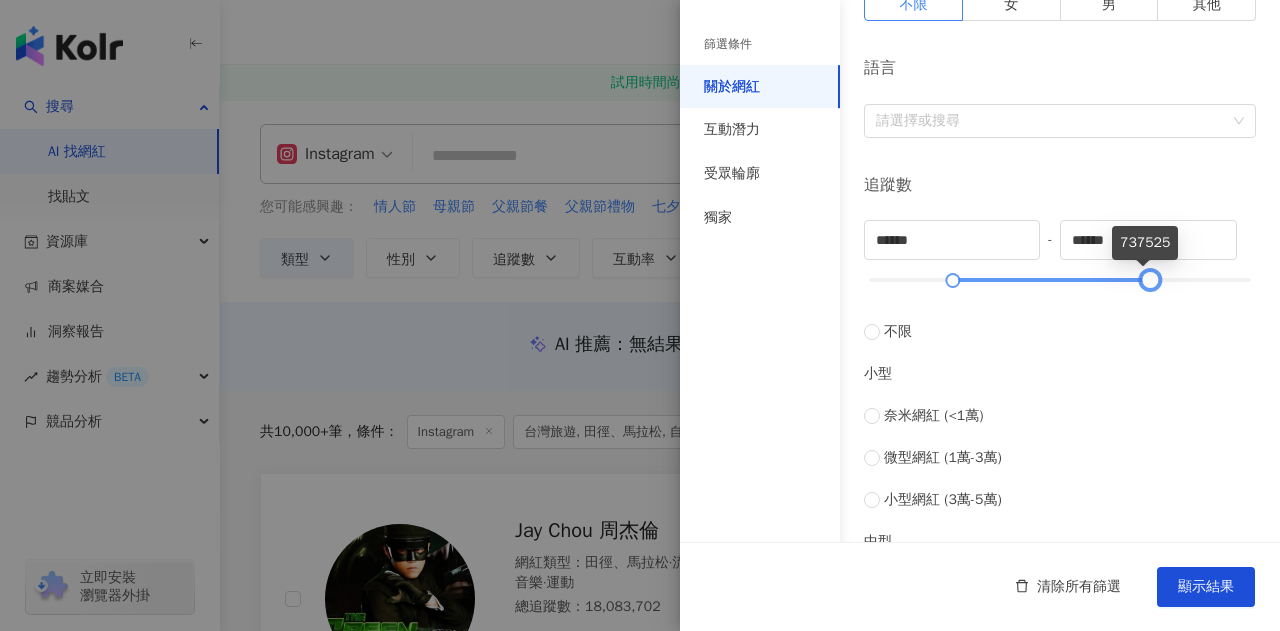 drag, startPoint x: 1147, startPoint y: 279, endPoint x: 1131, endPoint y: 280, distance: 16.03122 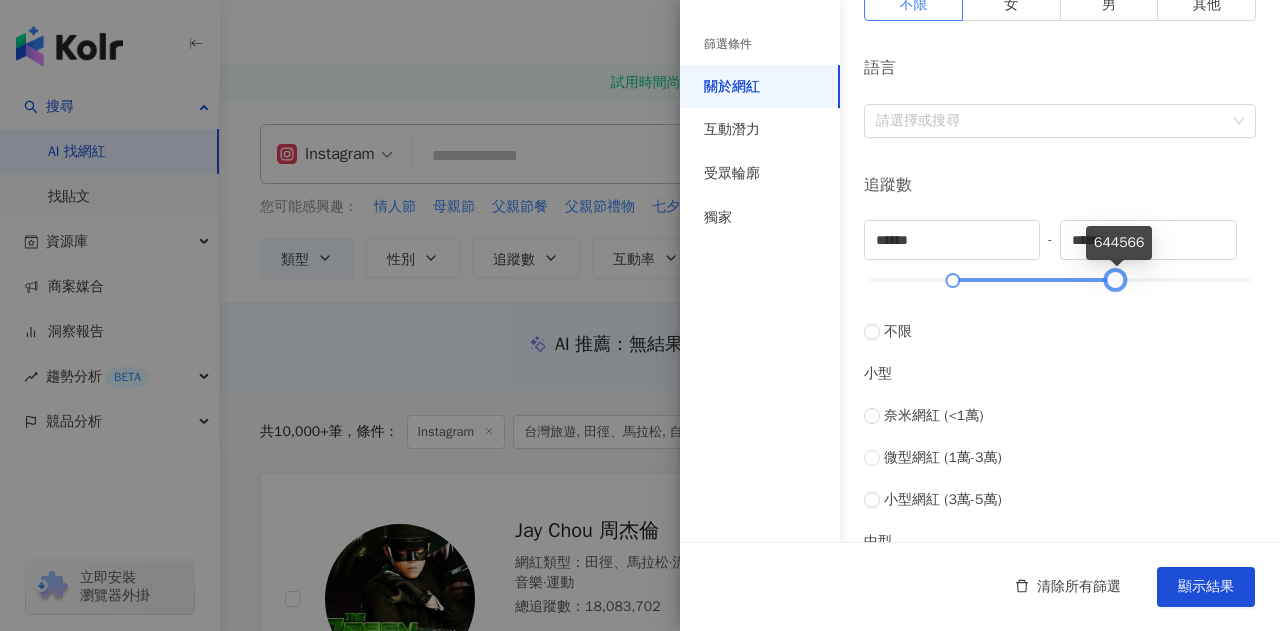 drag, startPoint x: 1133, startPoint y: 274, endPoint x: 1076, endPoint y: 277, distance: 57.07889 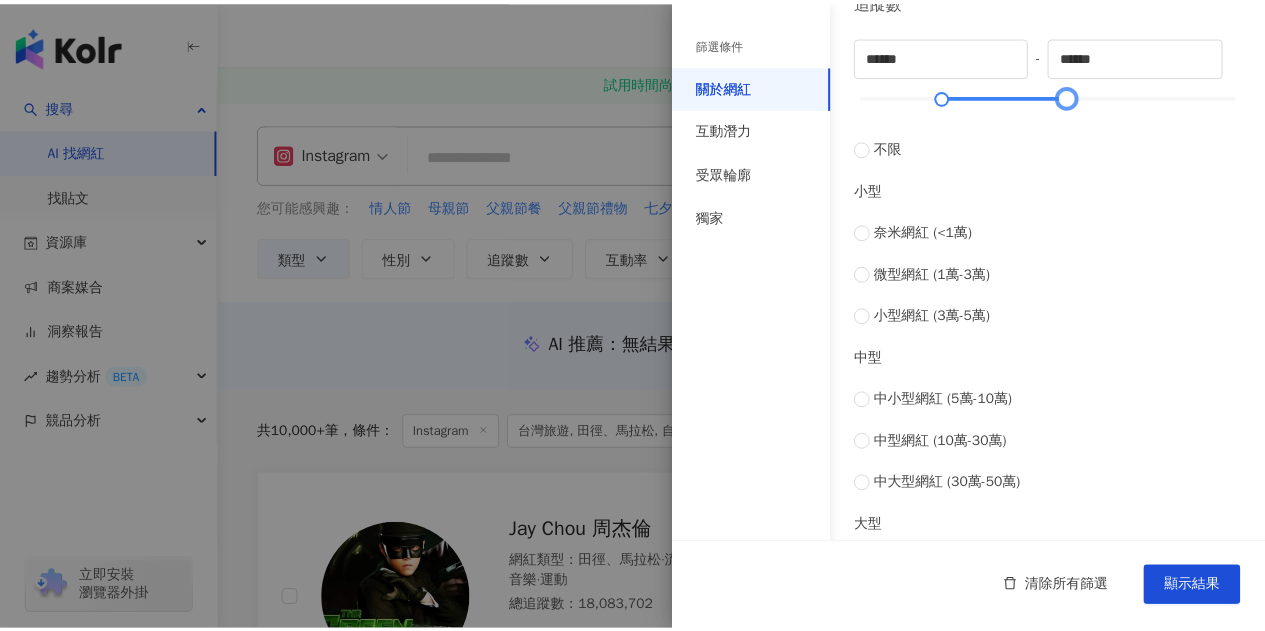 scroll, scrollTop: 600, scrollLeft: 0, axis: vertical 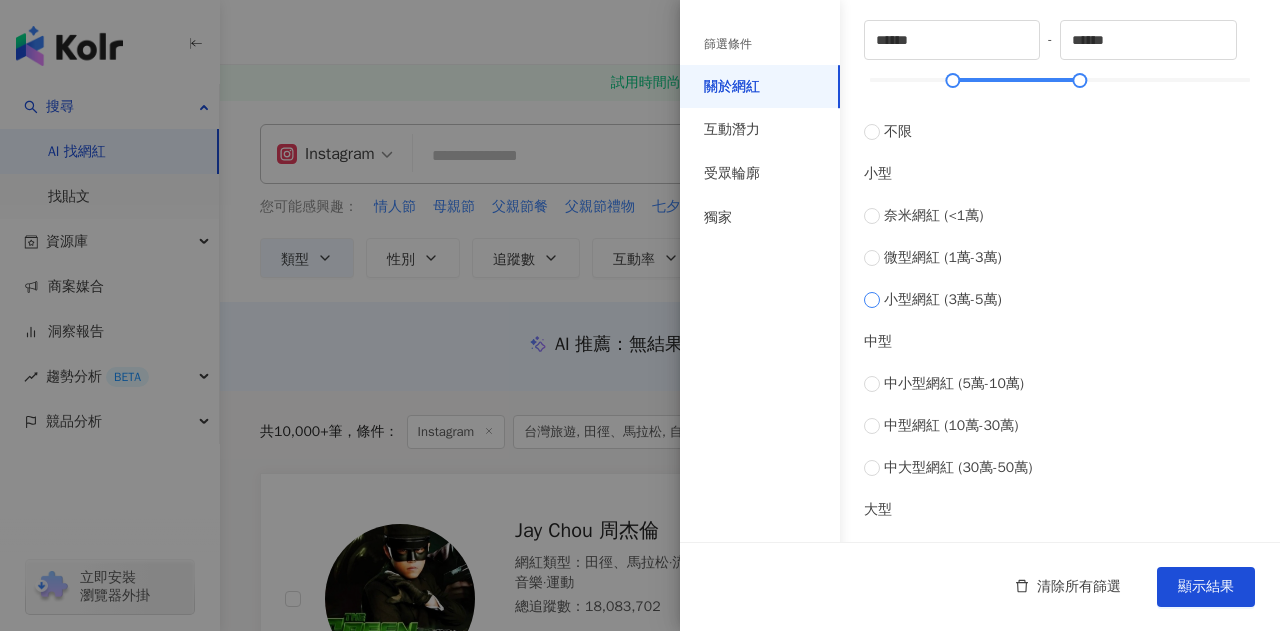 click on "小型網紅 (3萬-5萬)" at bounding box center (943, 300) 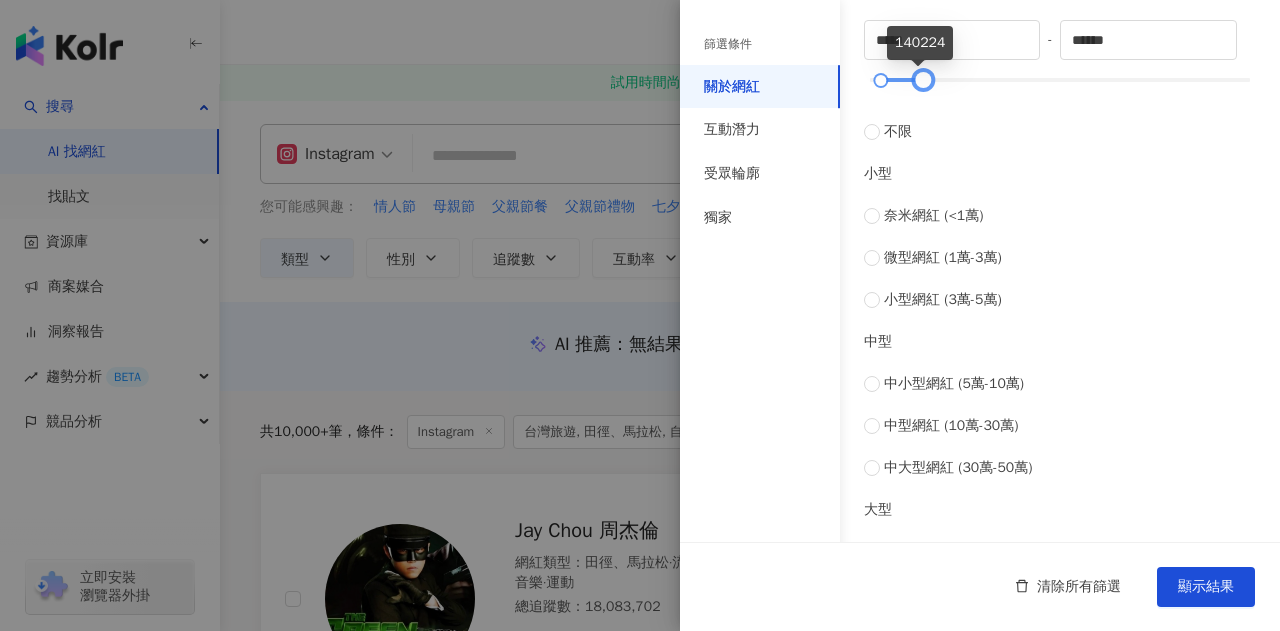 drag, startPoint x: 891, startPoint y: 75, endPoint x: 924, endPoint y: 77, distance: 33.06055 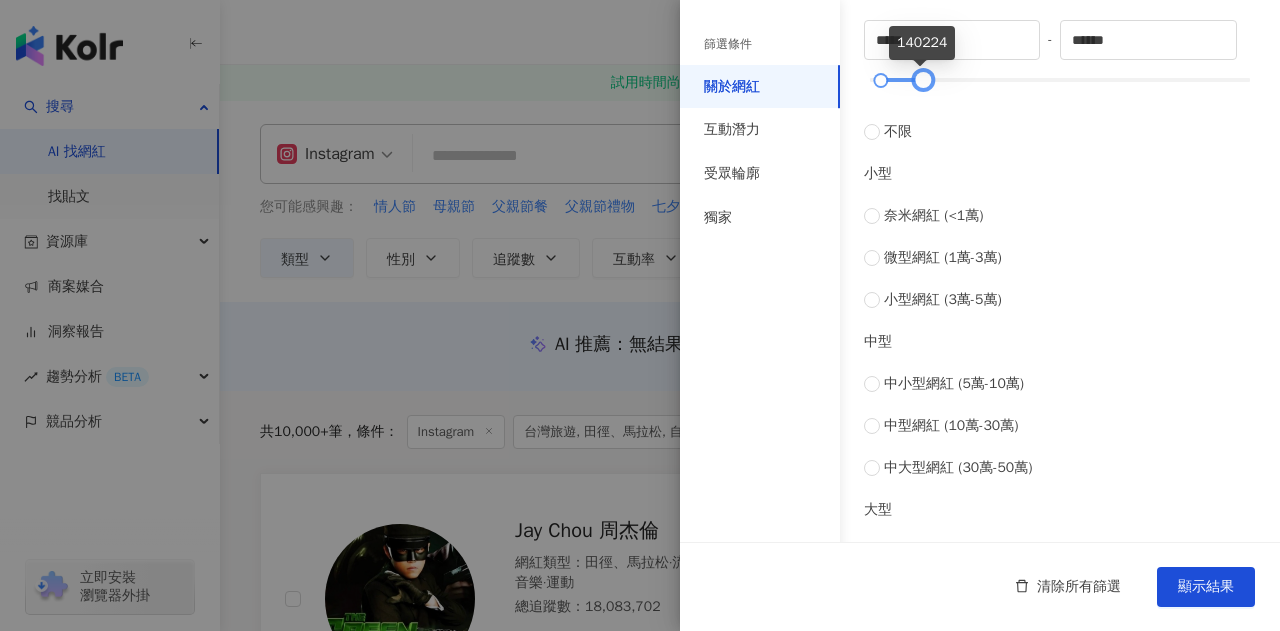 drag, startPoint x: 924, startPoint y: 77, endPoint x: 937, endPoint y: 77, distance: 13 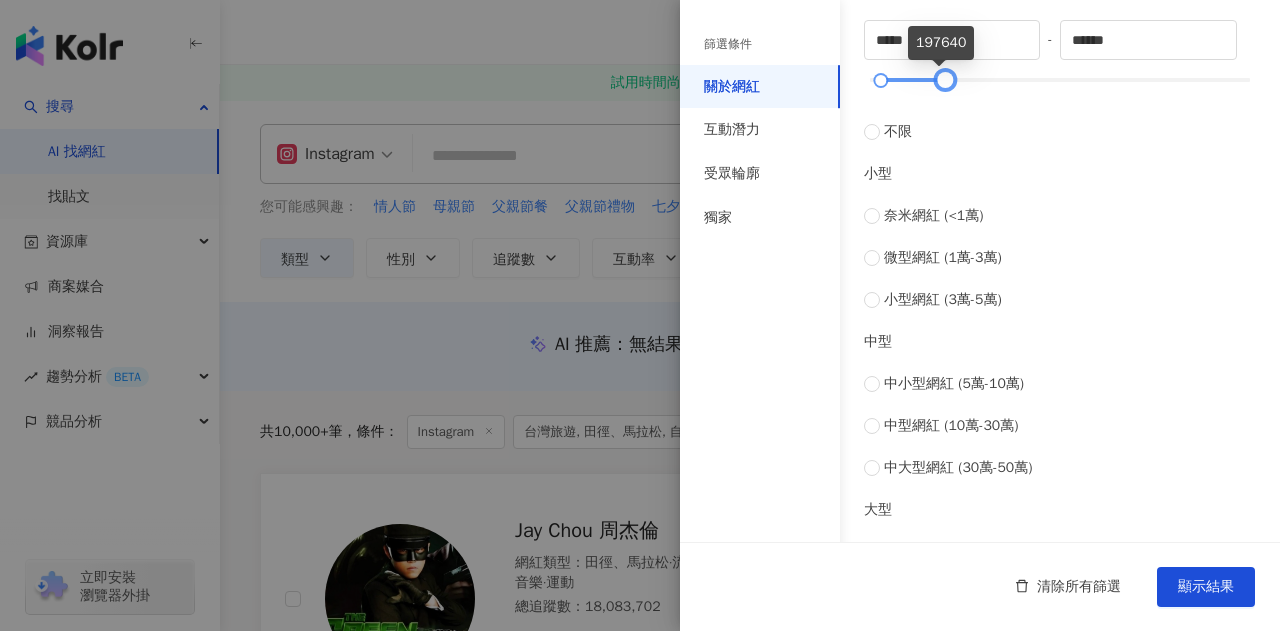 drag, startPoint x: 937, startPoint y: 77, endPoint x: 954, endPoint y: 81, distance: 17.464249 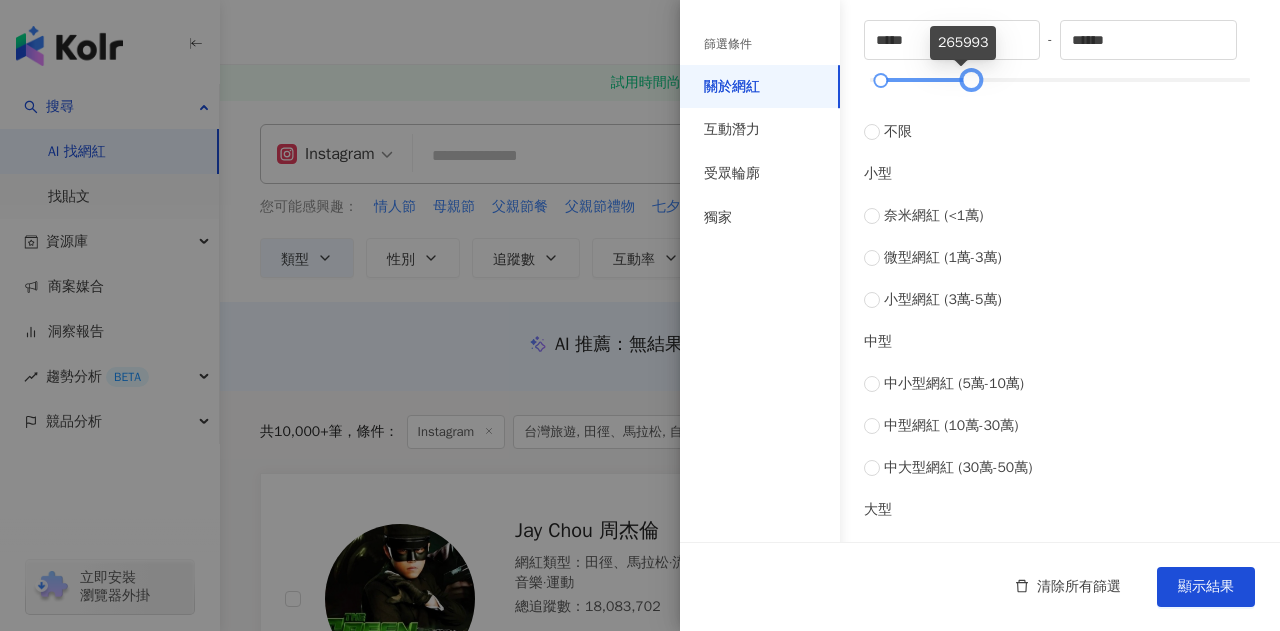 drag, startPoint x: 954, startPoint y: 81, endPoint x: 972, endPoint y: 81, distance: 18 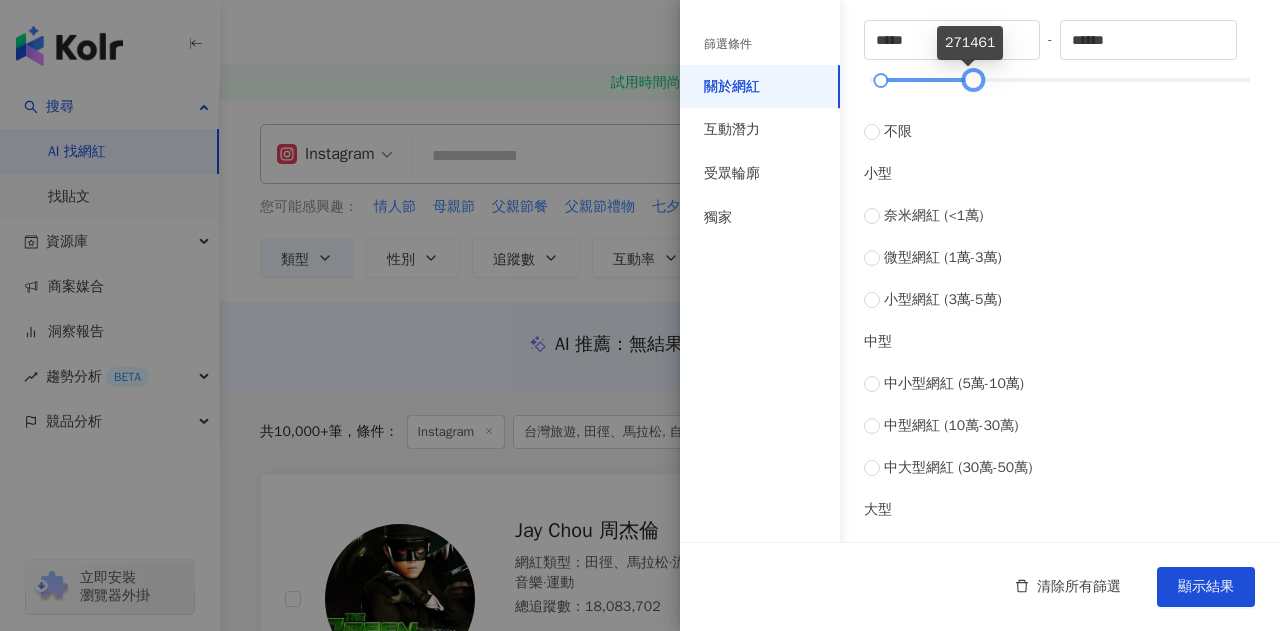 drag, startPoint x: 972, startPoint y: 81, endPoint x: 994, endPoint y: 79, distance: 22.090721 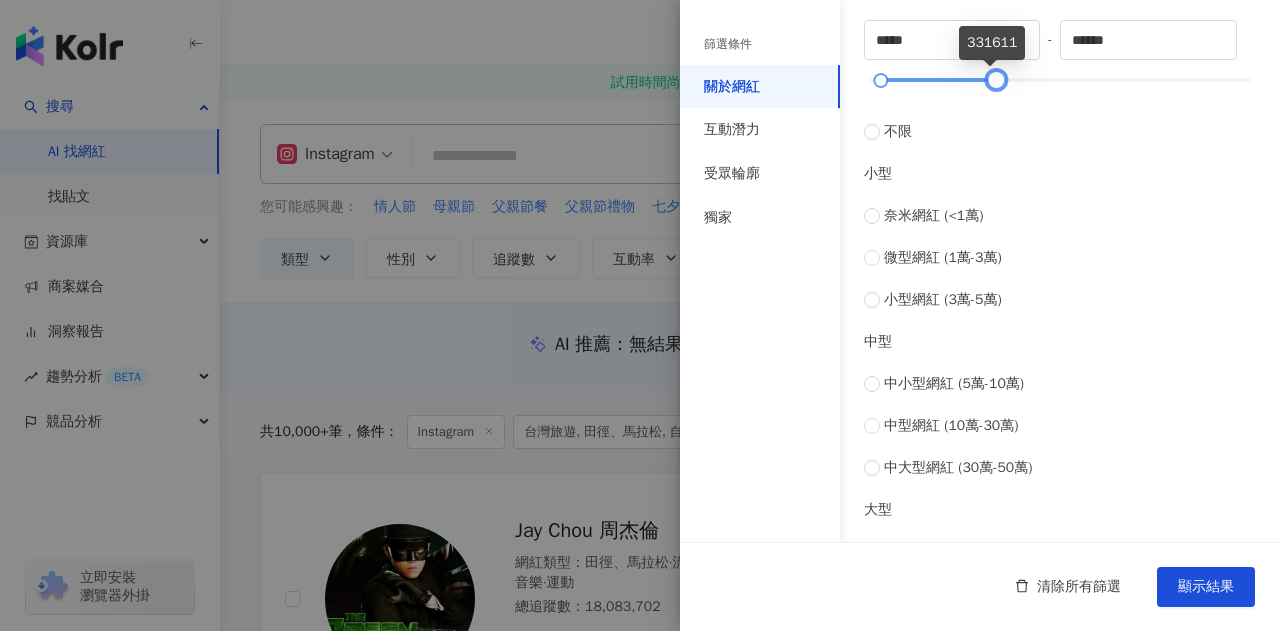 type on "******" 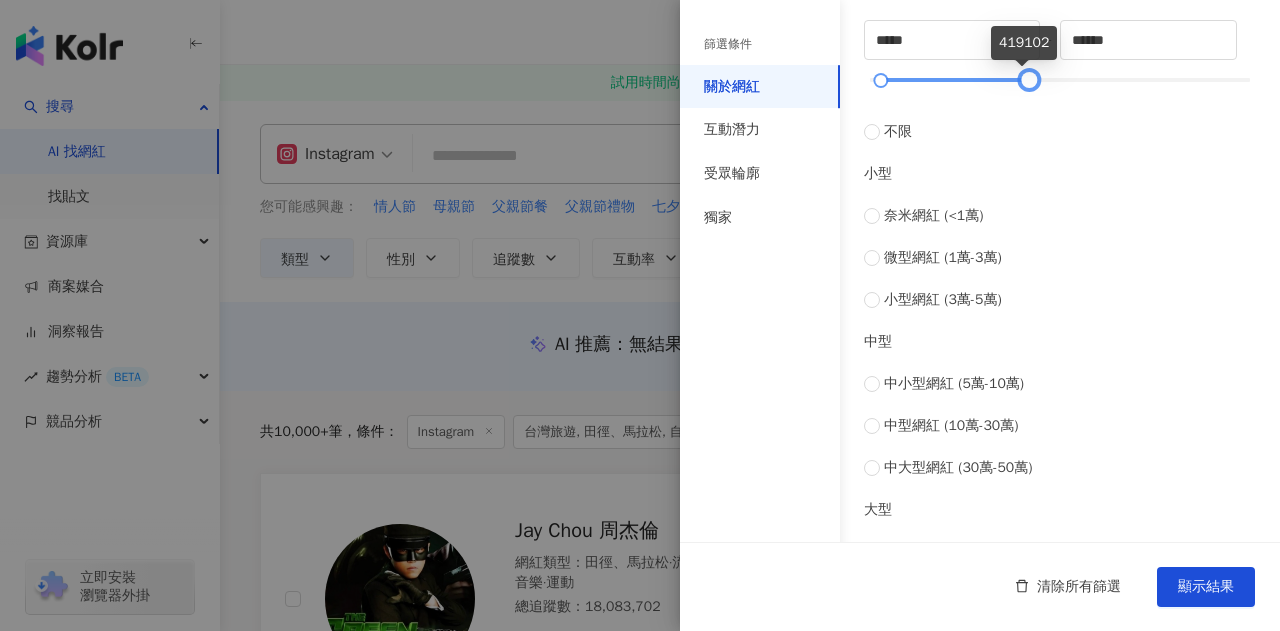 drag, startPoint x: 994, startPoint y: 79, endPoint x: 1026, endPoint y: 85, distance: 32.55764 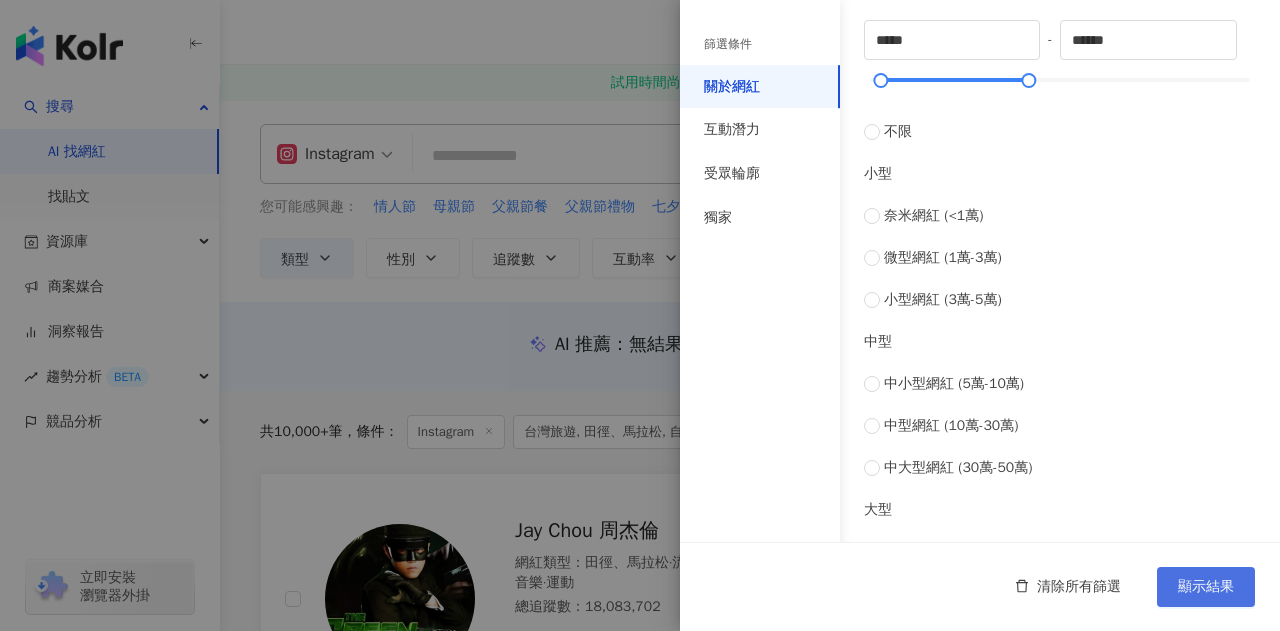 click on "顯示結果" at bounding box center (1206, 587) 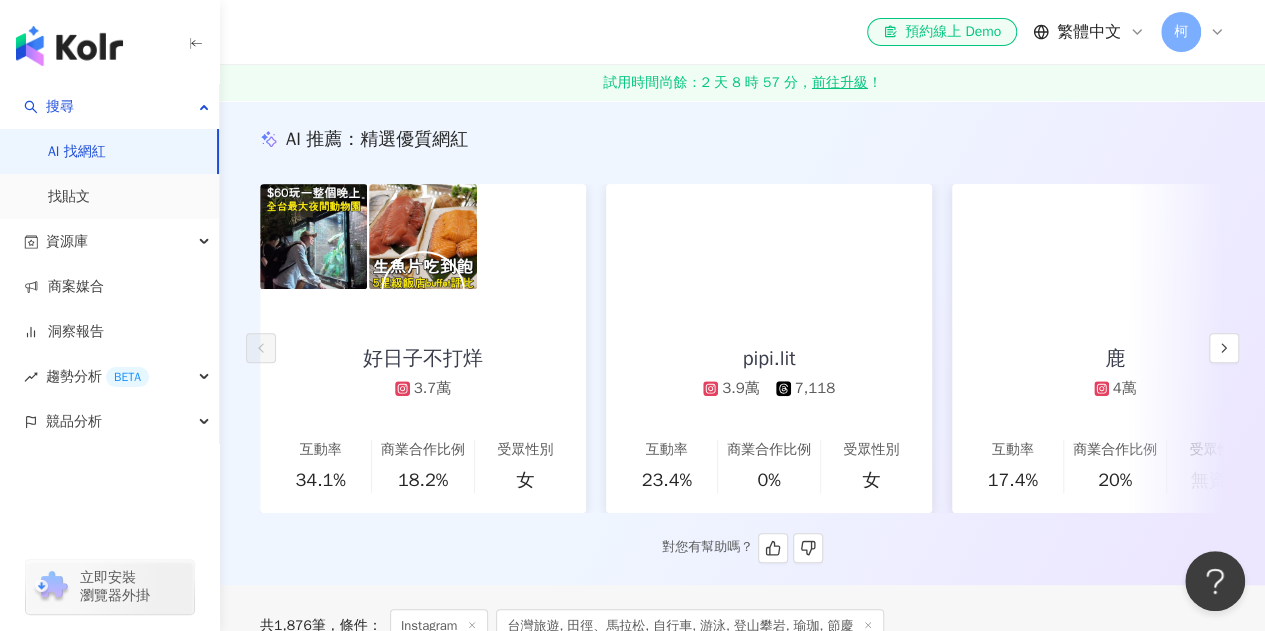 scroll, scrollTop: 200, scrollLeft: 0, axis: vertical 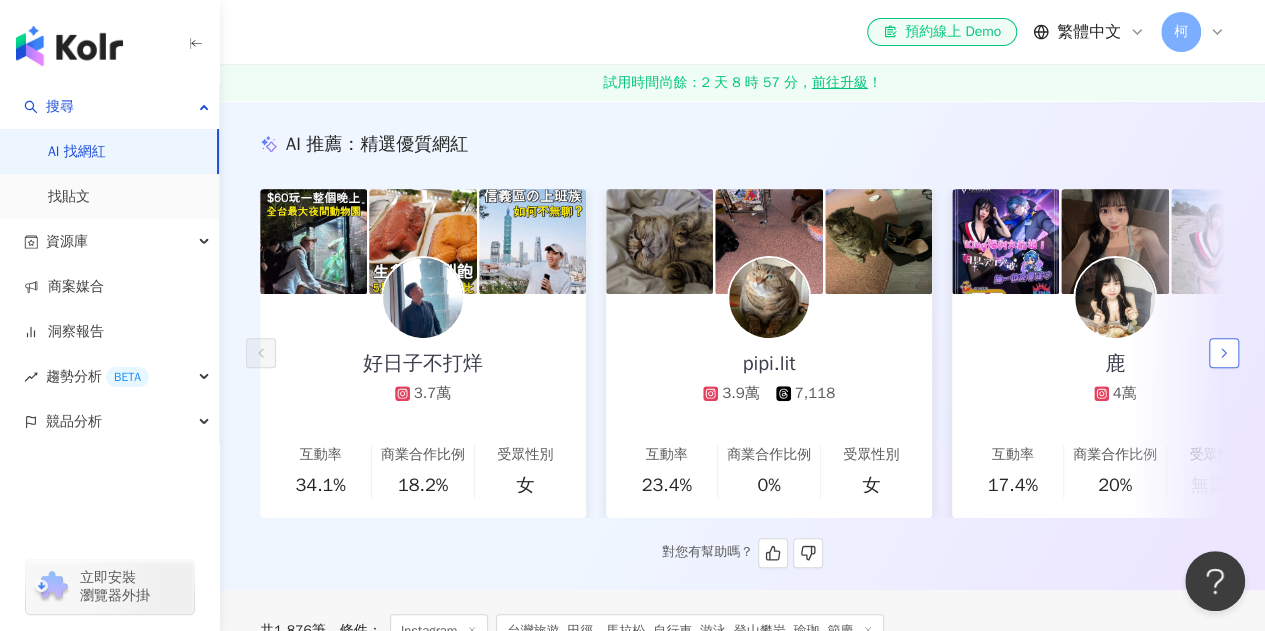 click 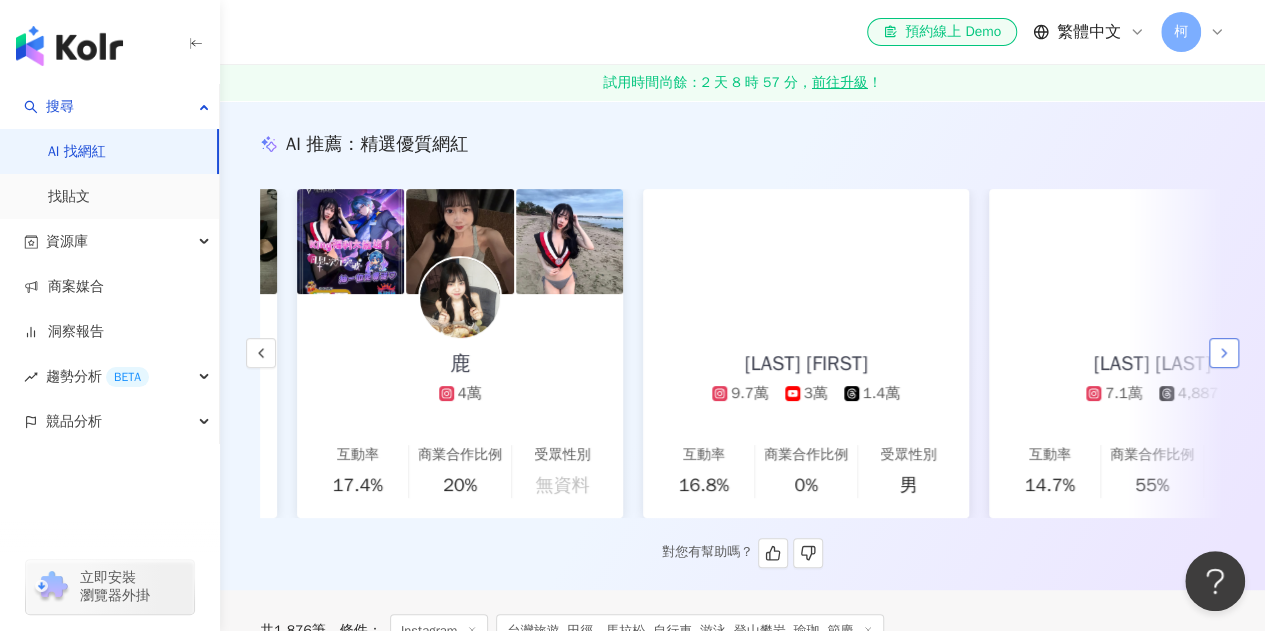 scroll, scrollTop: 0, scrollLeft: 692, axis: horizontal 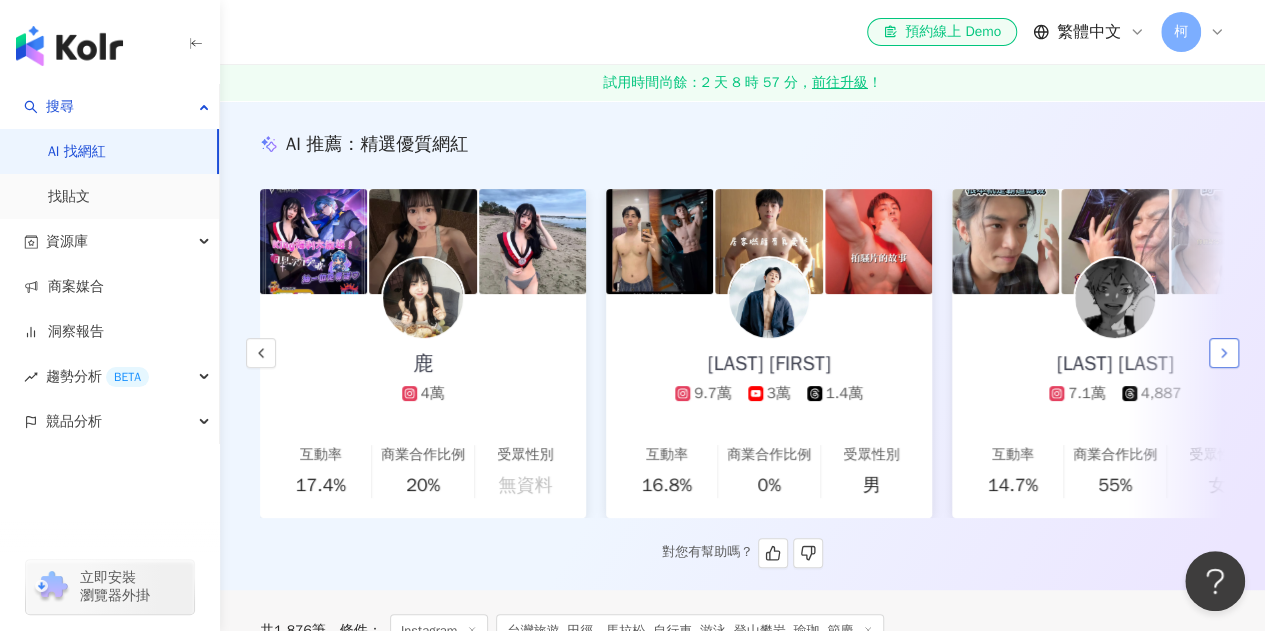 click 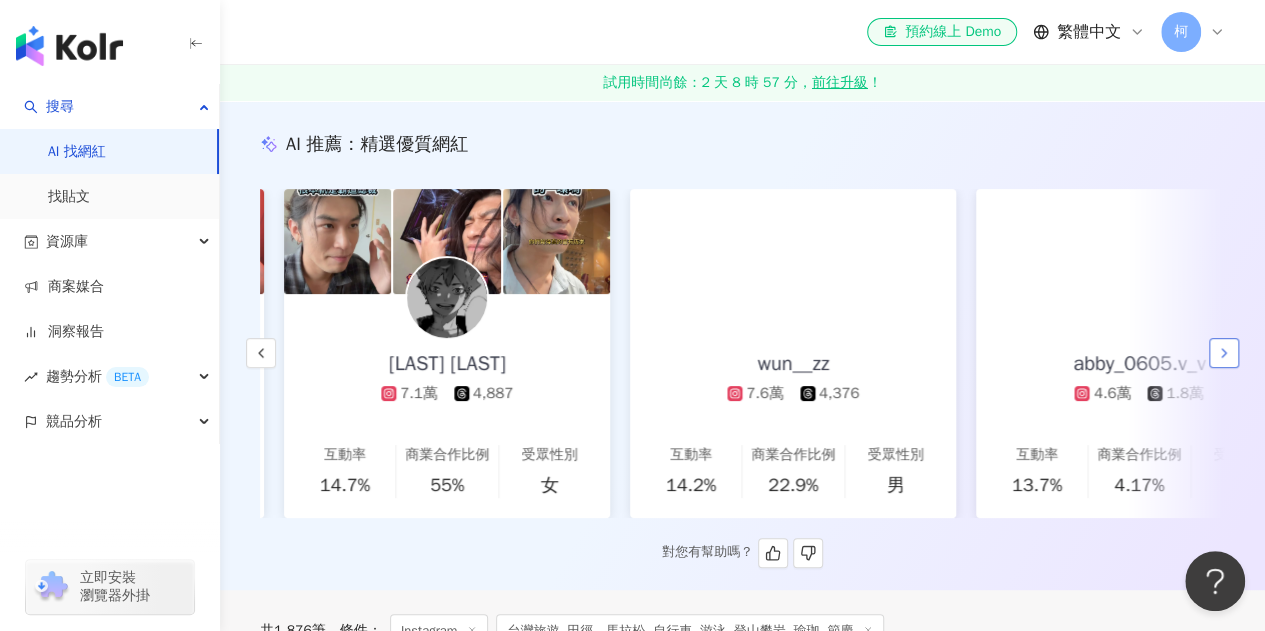 scroll, scrollTop: 0, scrollLeft: 1384, axis: horizontal 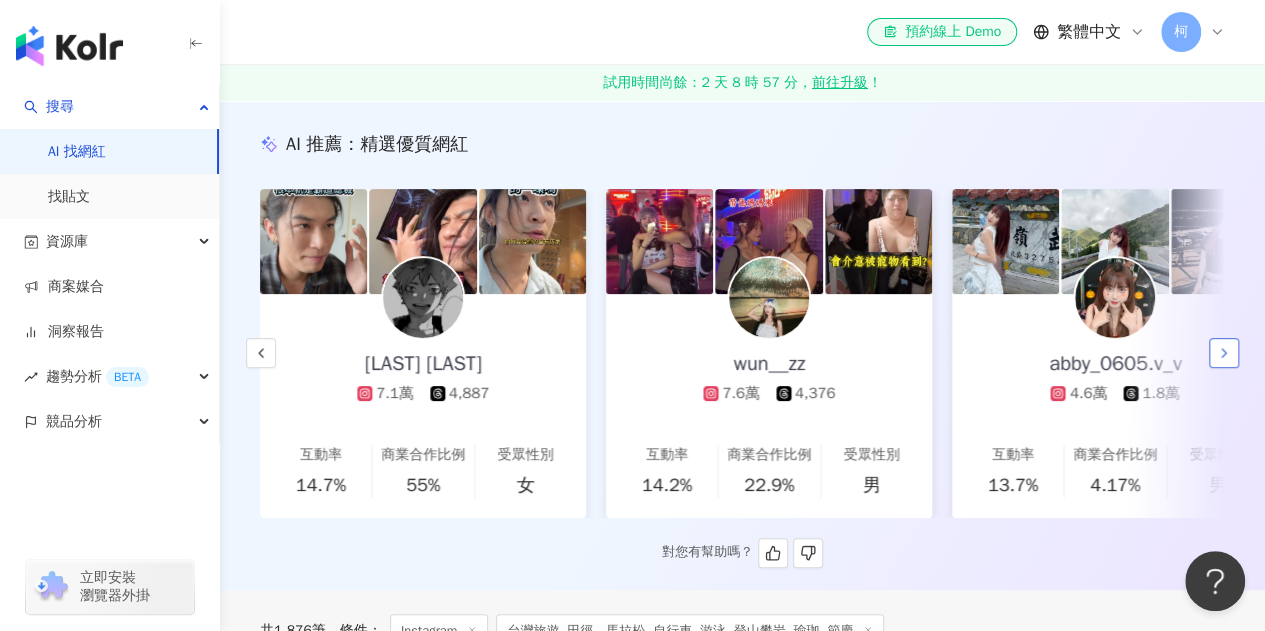 click 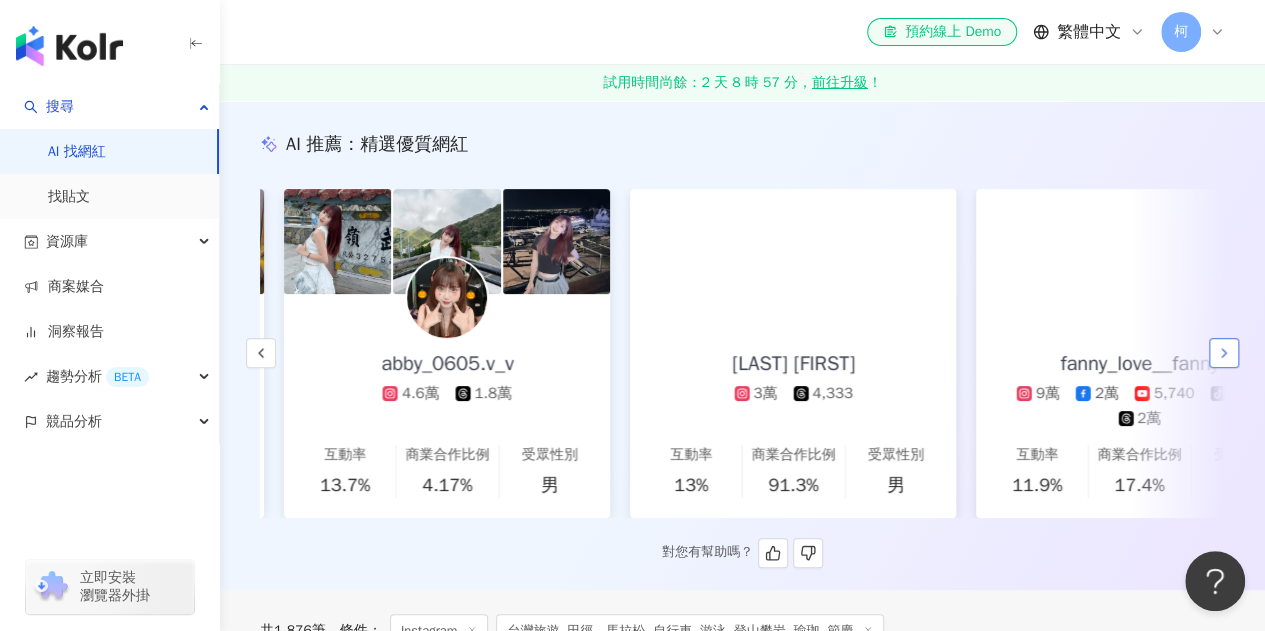 scroll, scrollTop: 0, scrollLeft: 2076, axis: horizontal 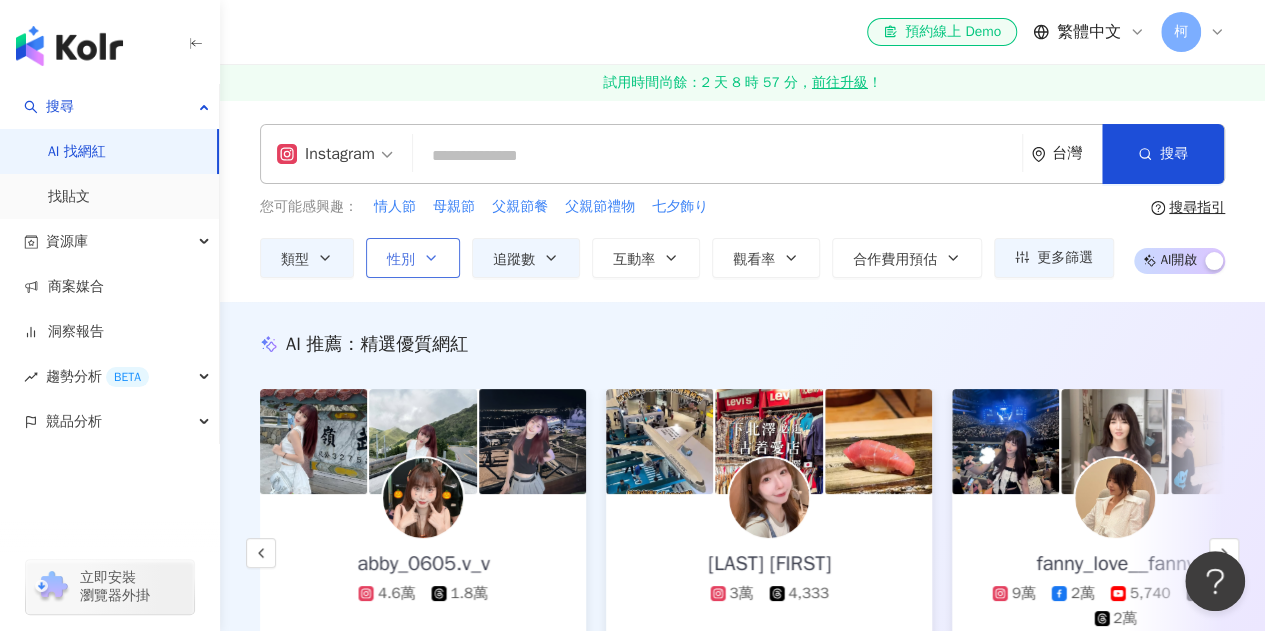 click on "性別" at bounding box center (401, 260) 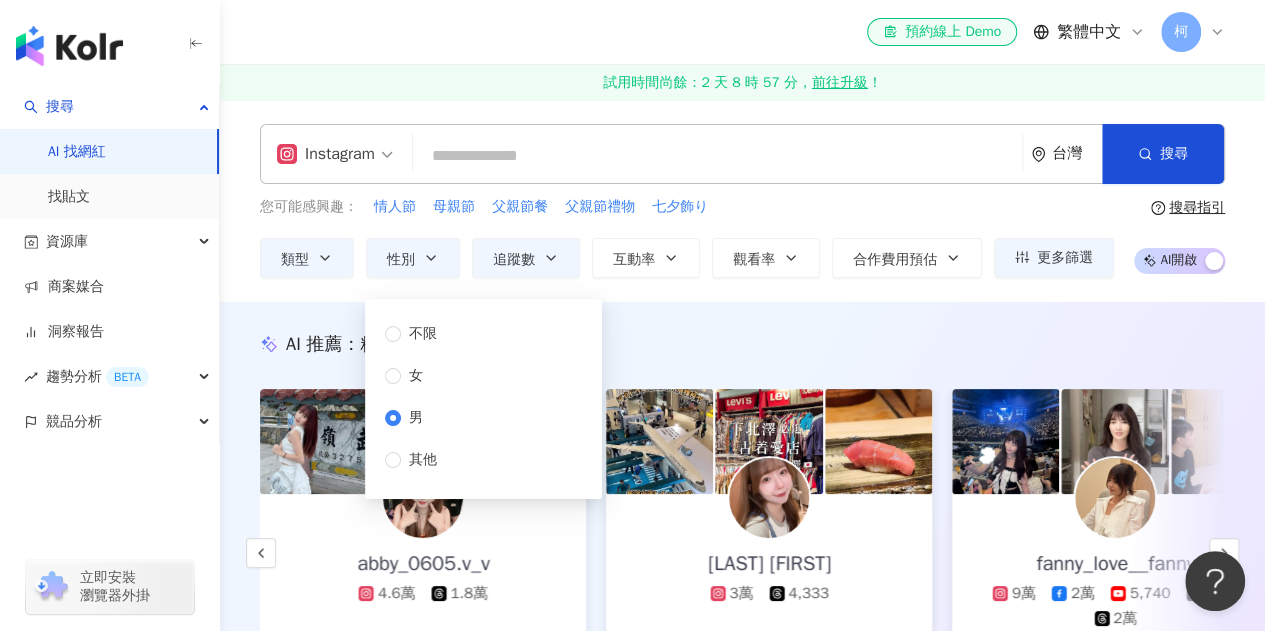 click on "AI 推薦 ： 精選優質網紅" at bounding box center [742, 344] 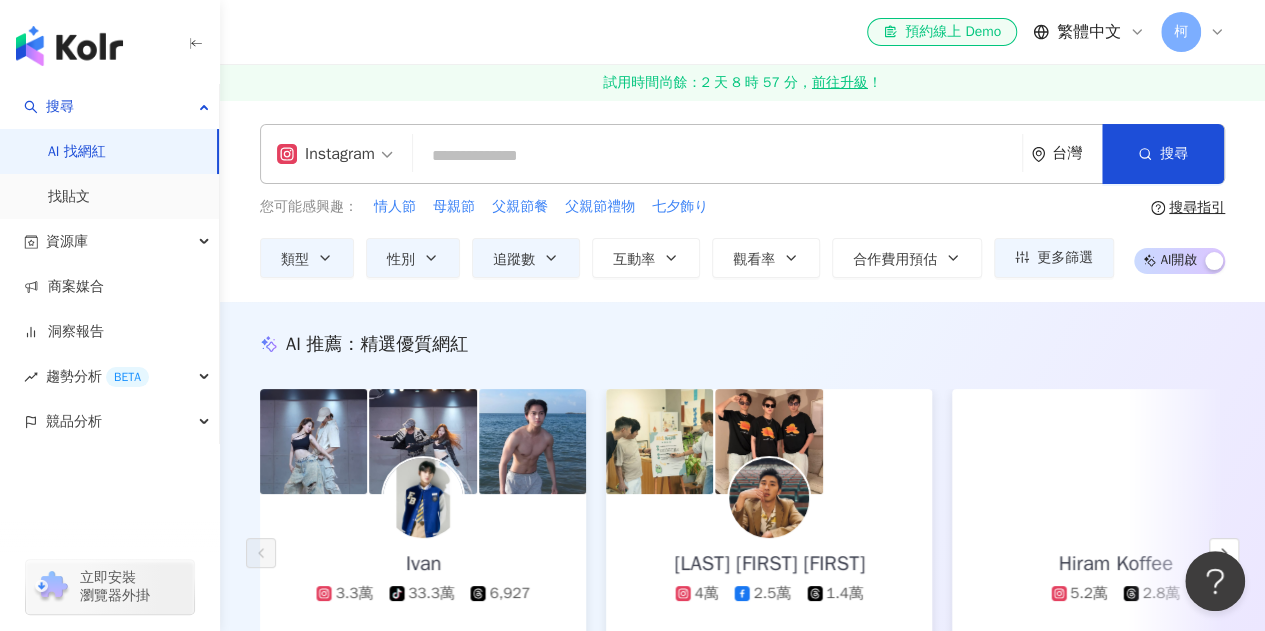 scroll, scrollTop: 0, scrollLeft: 0, axis: both 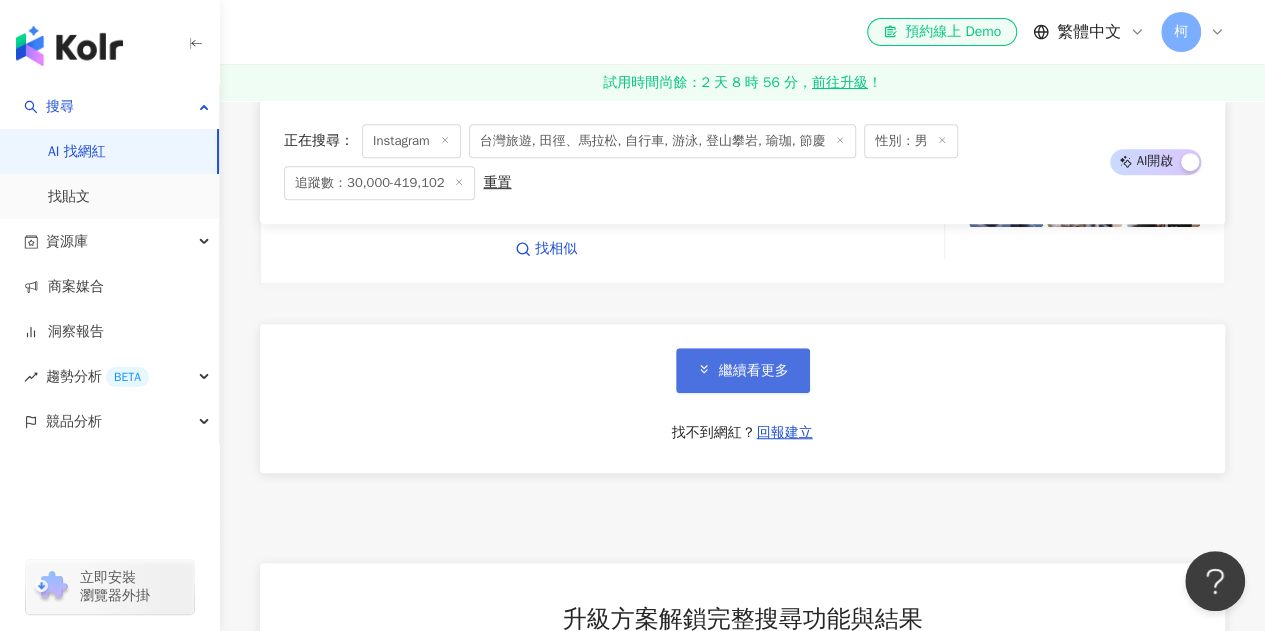 click on "繼續看更多" at bounding box center (743, 370) 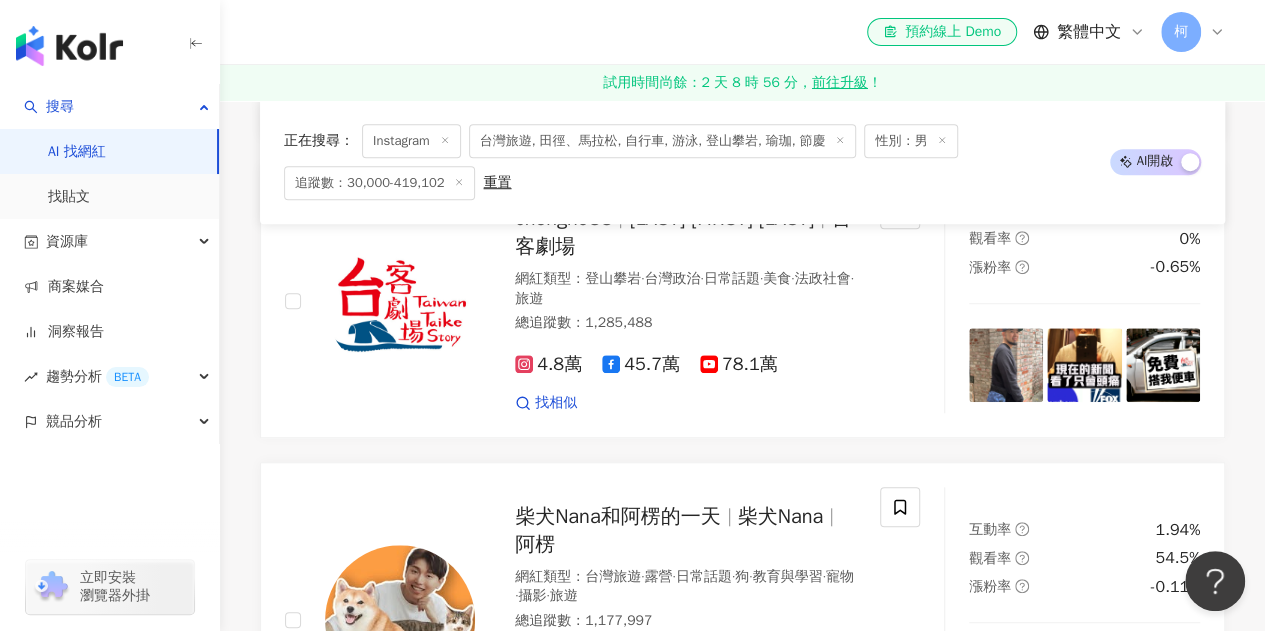 scroll, scrollTop: 4400, scrollLeft: 0, axis: vertical 